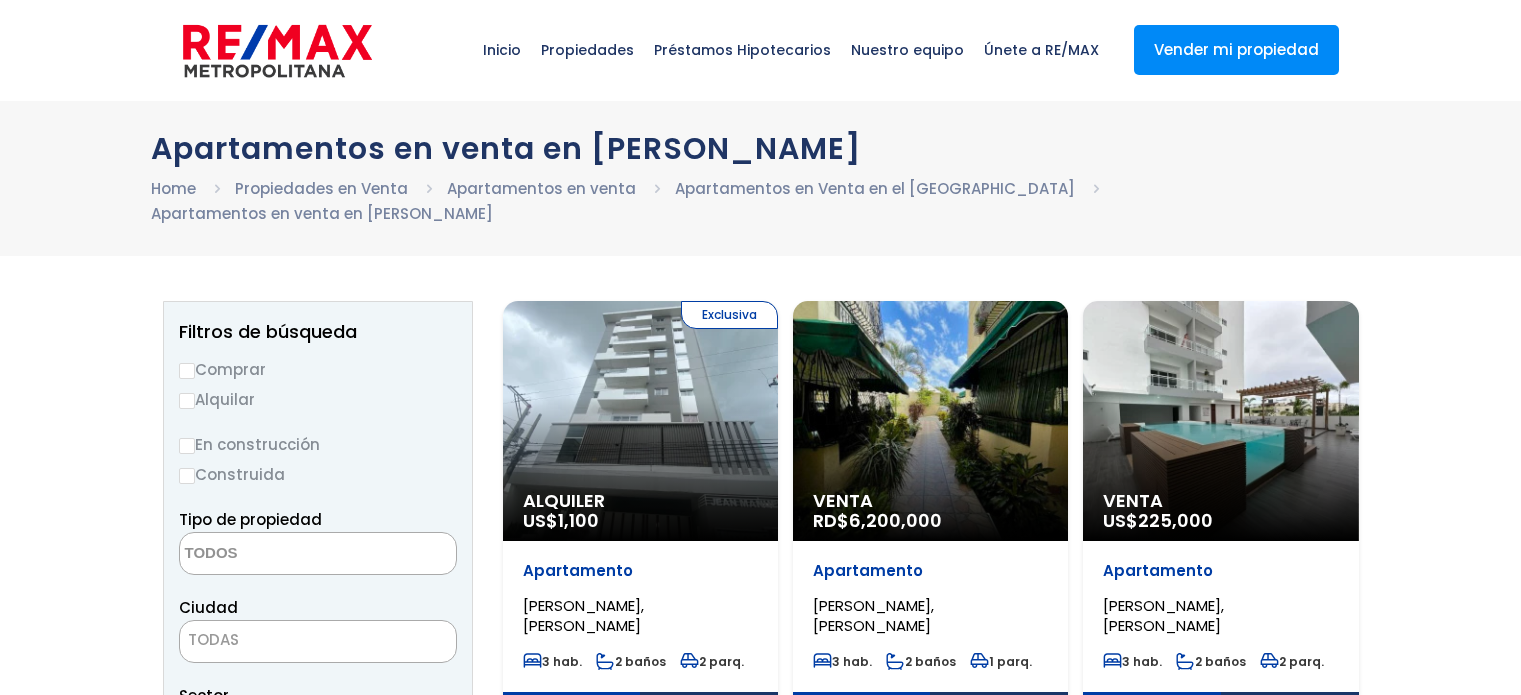 select 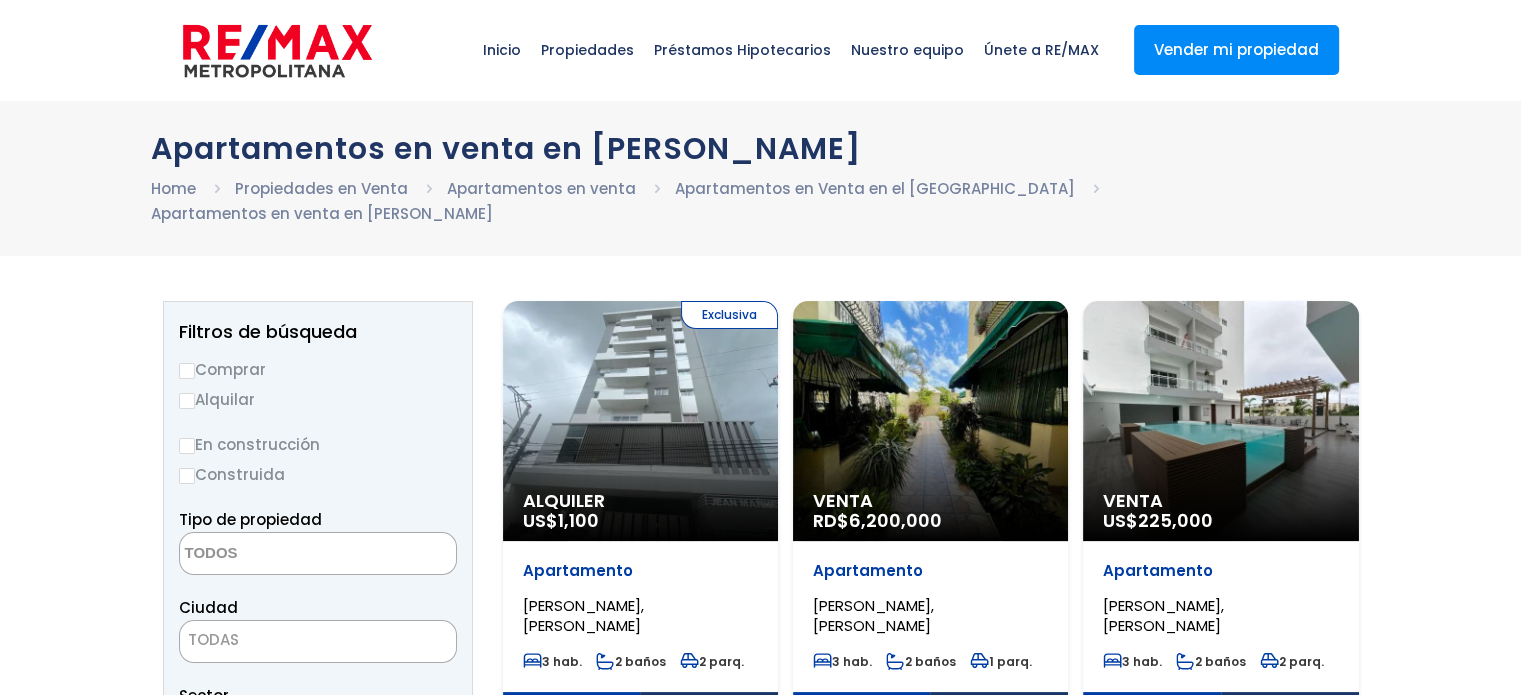 scroll, scrollTop: 0, scrollLeft: 0, axis: both 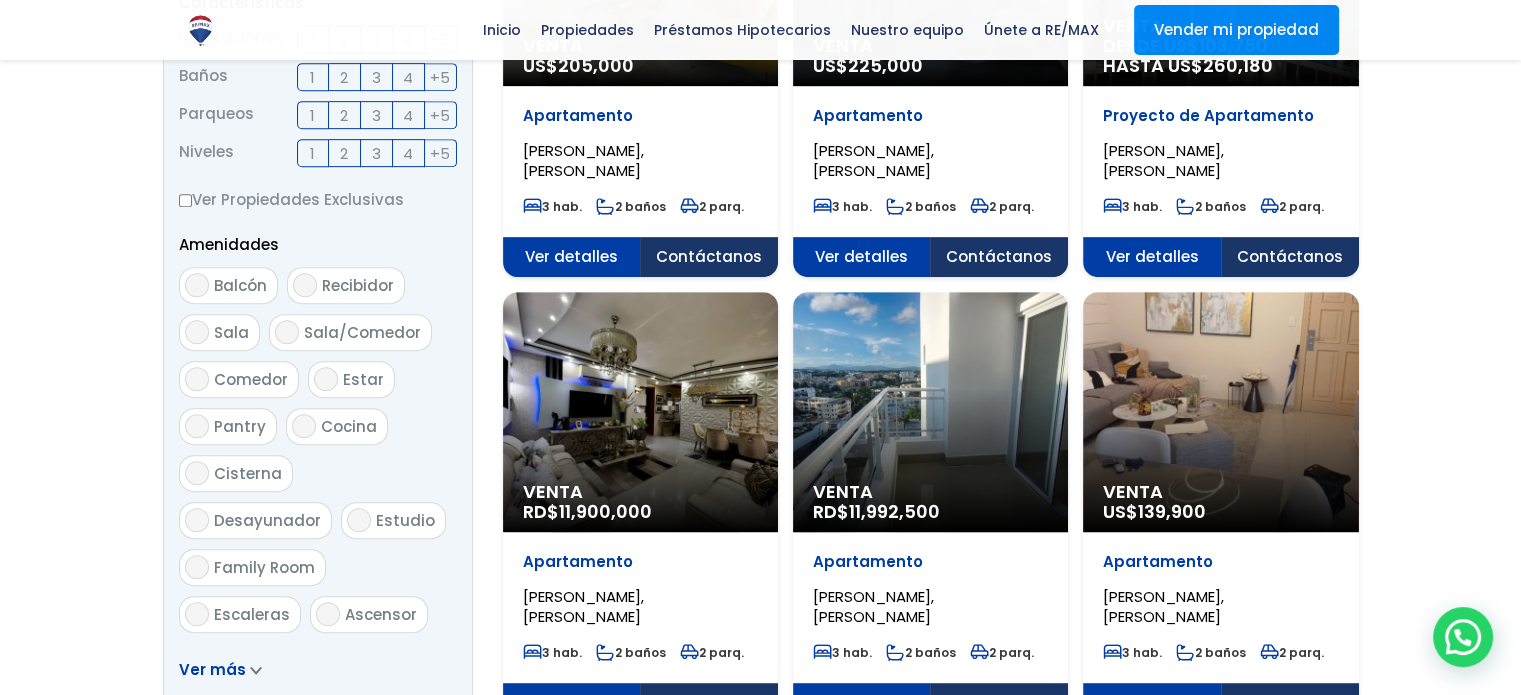 click on "Venta
RD$  11,900,000" at bounding box center [640, -480] 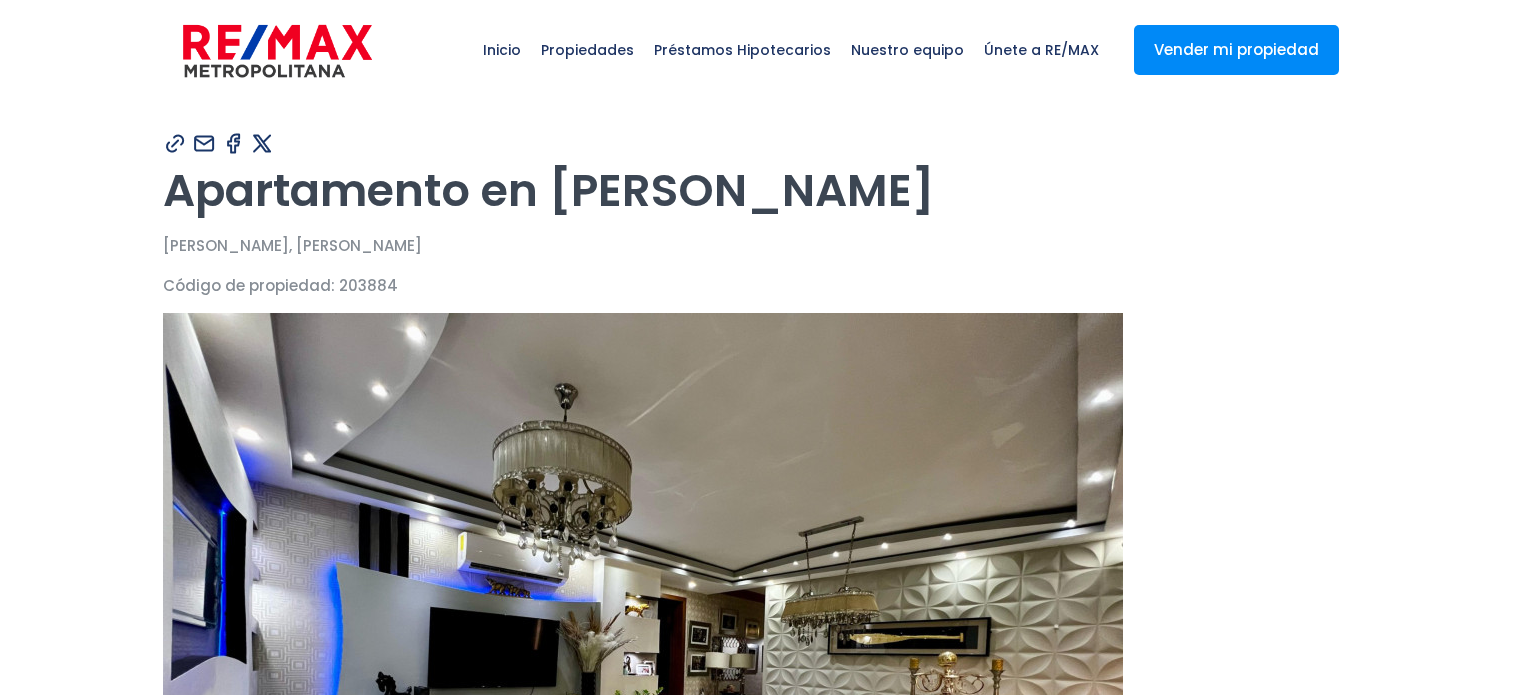 scroll, scrollTop: 0, scrollLeft: 0, axis: both 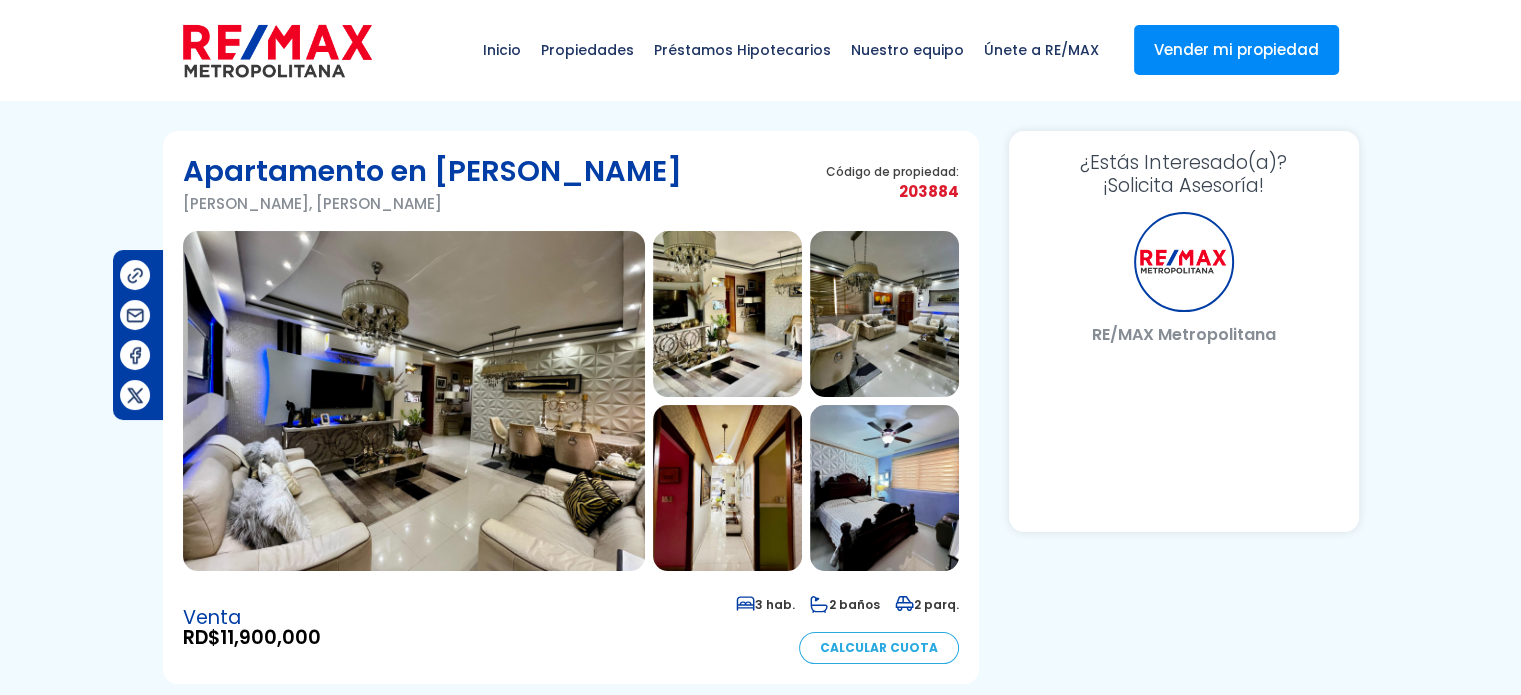 select on "DO" 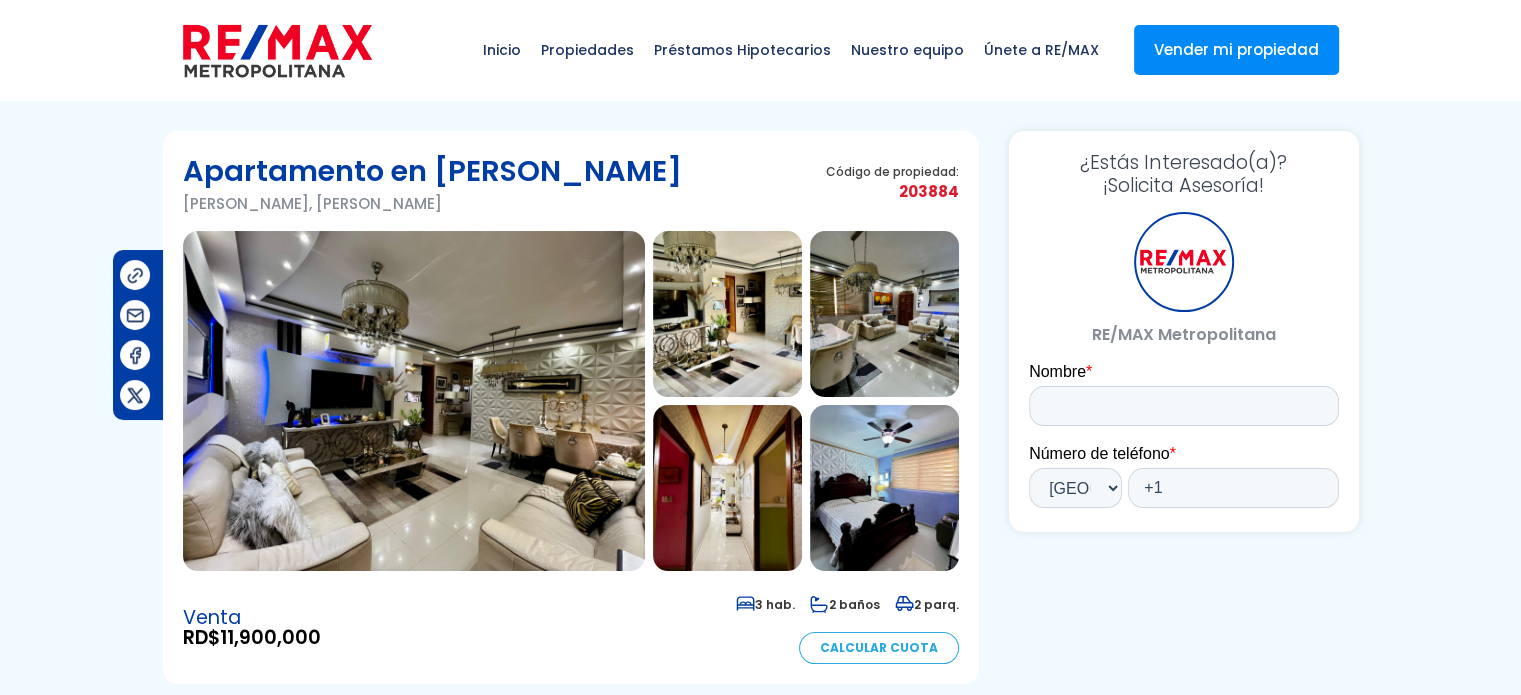 scroll, scrollTop: 0, scrollLeft: 0, axis: both 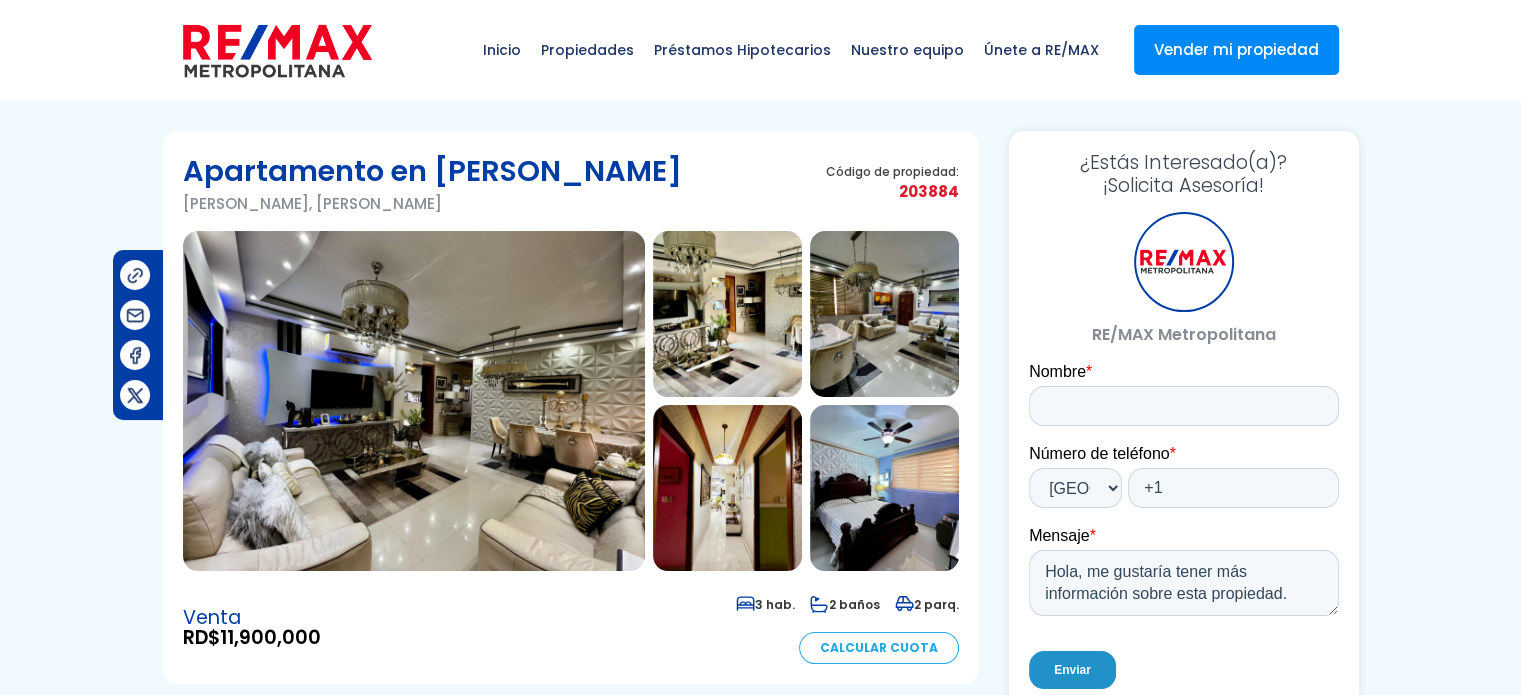 click at bounding box center [414, 401] 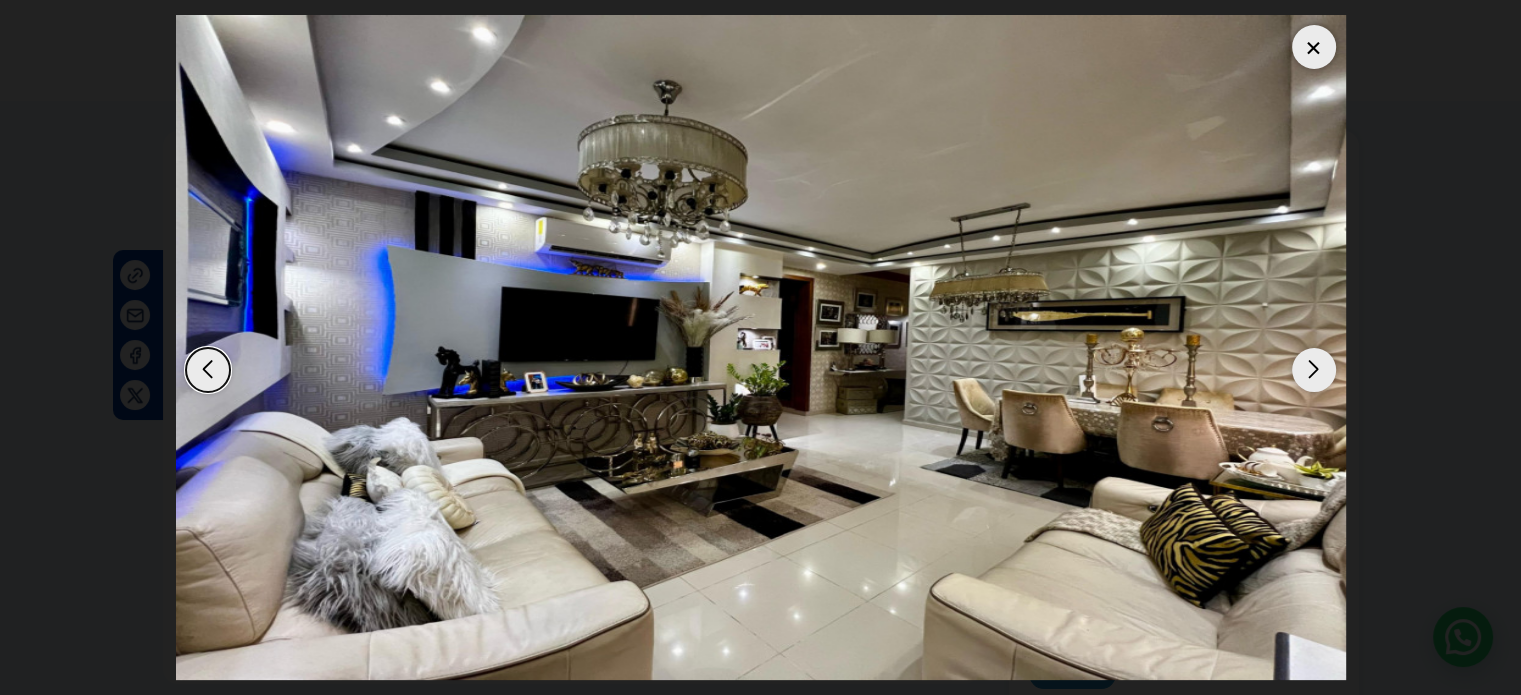 click at bounding box center [1314, 370] 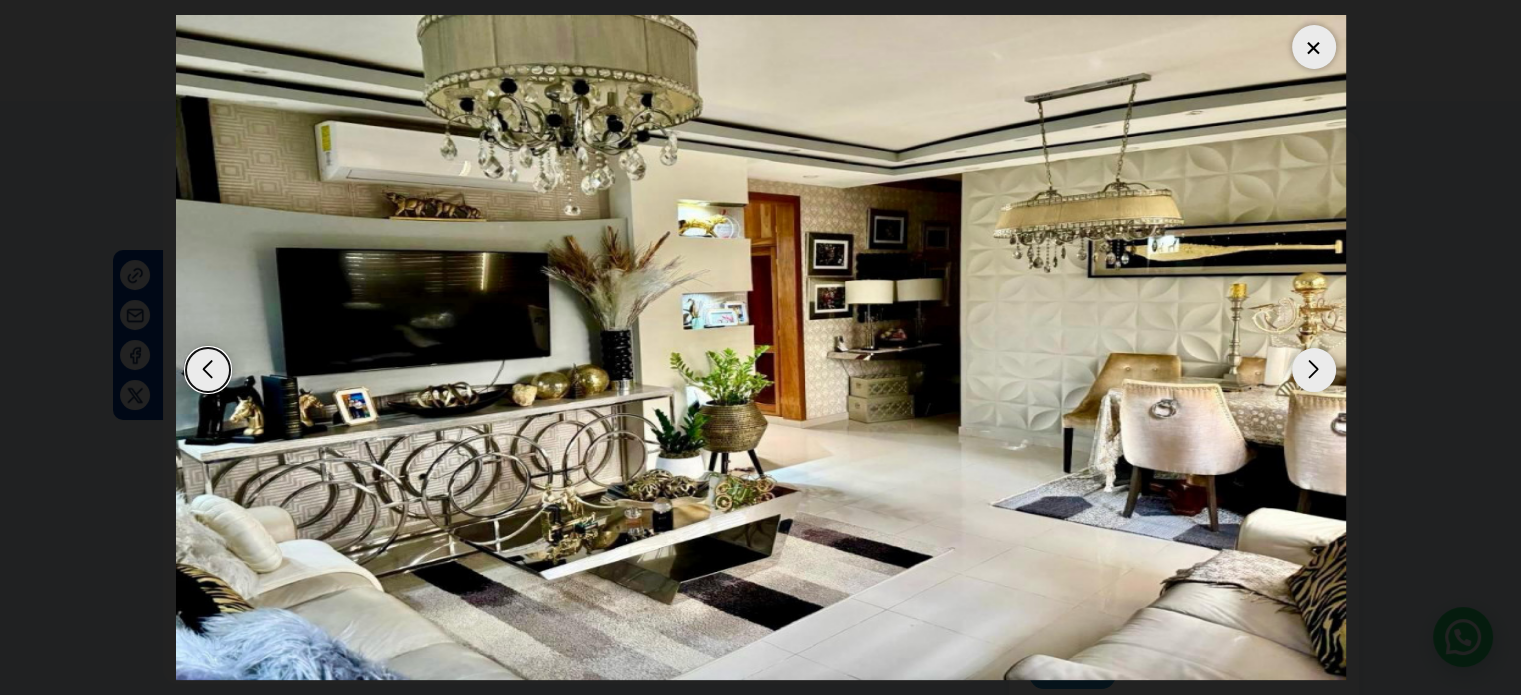 click at bounding box center (1314, 370) 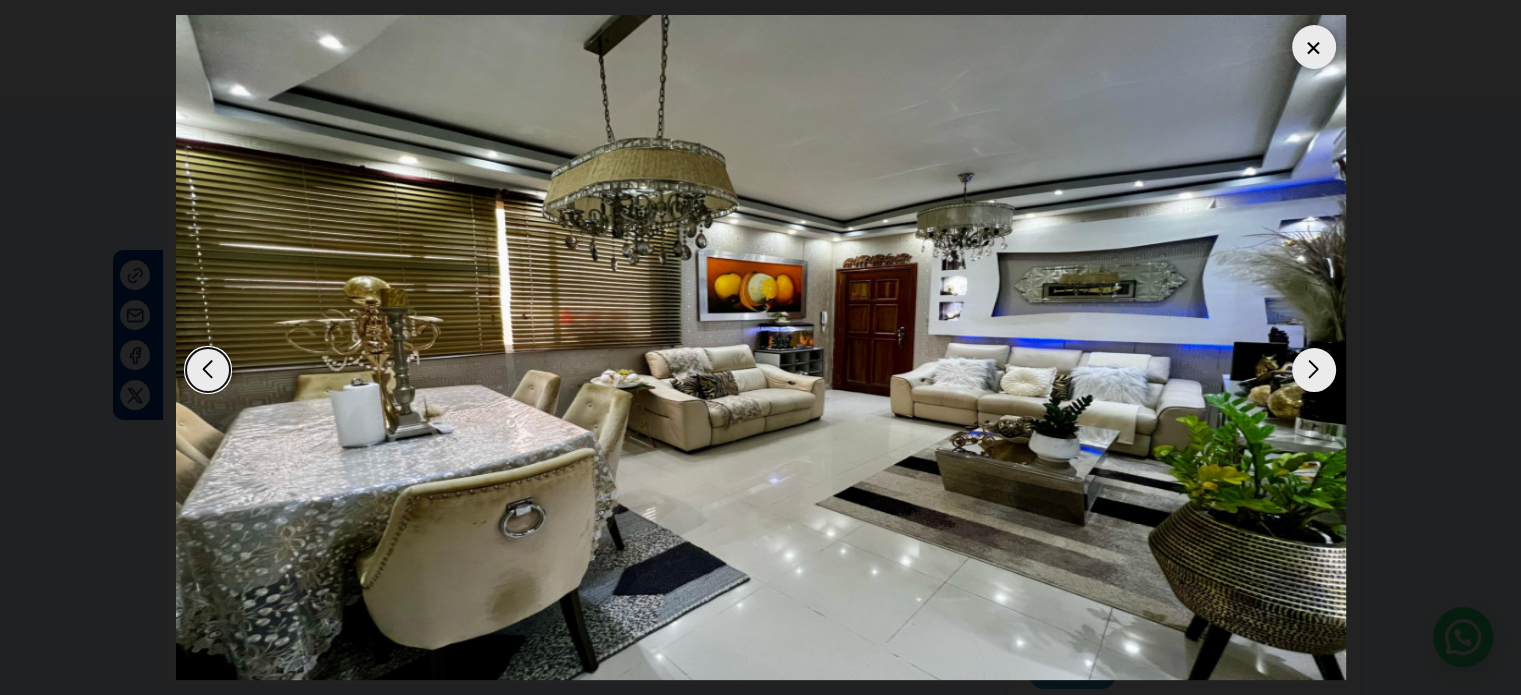 click at bounding box center (1314, 370) 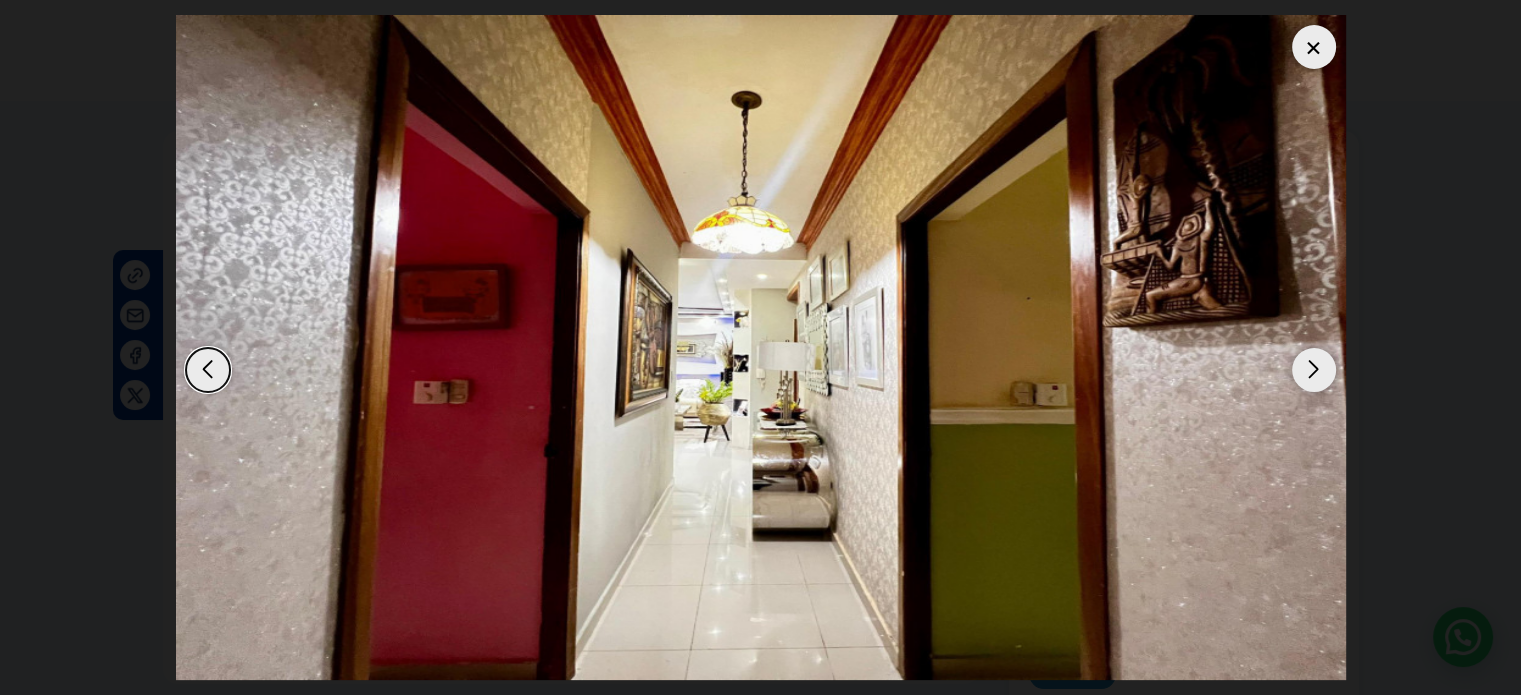 click at bounding box center [1314, 370] 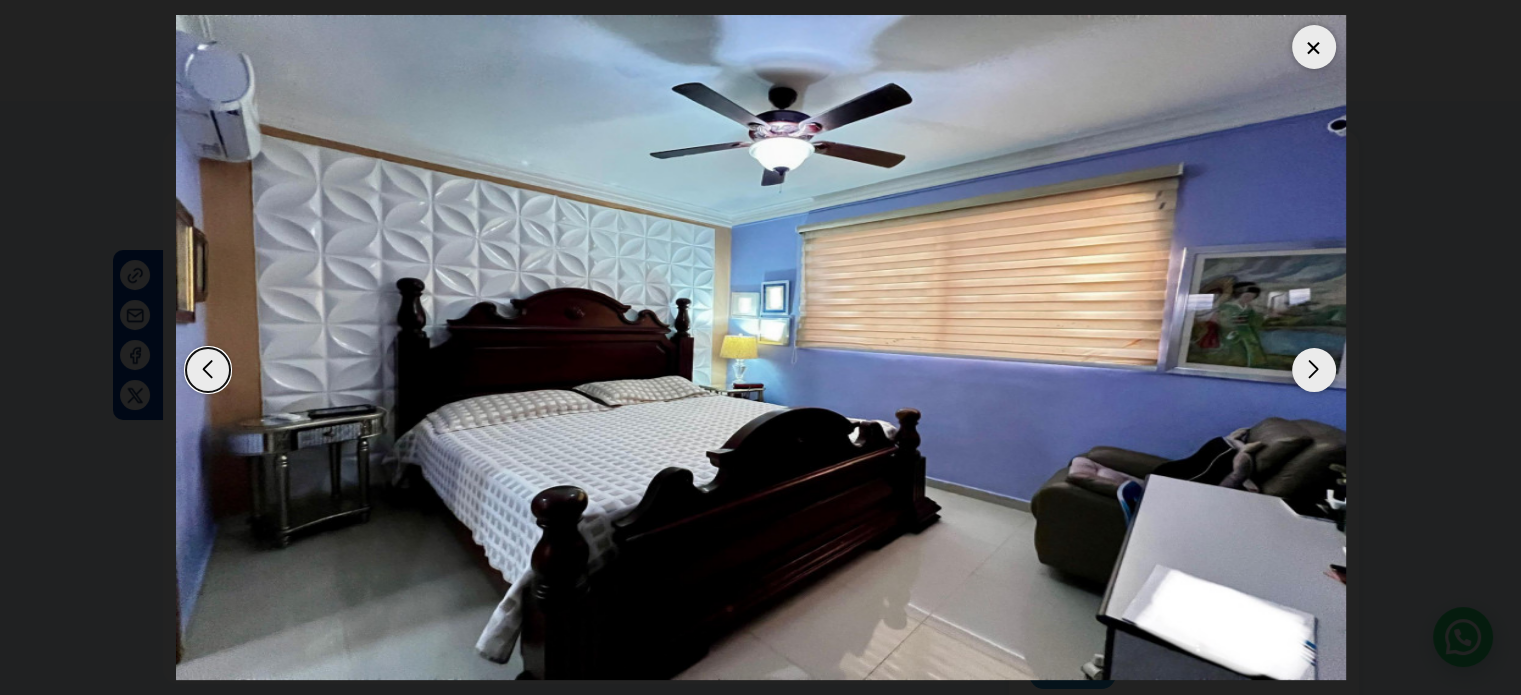 click at bounding box center [1314, 370] 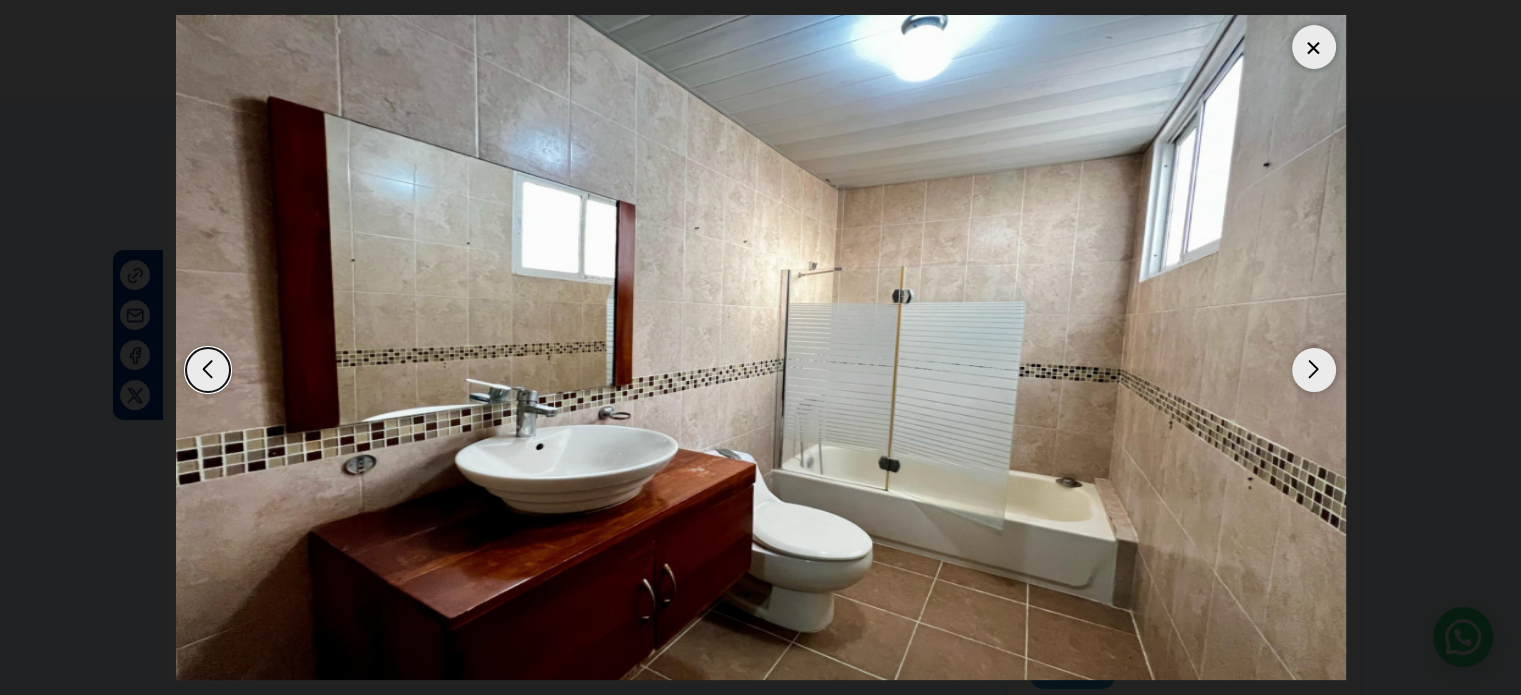 click at bounding box center (1314, 370) 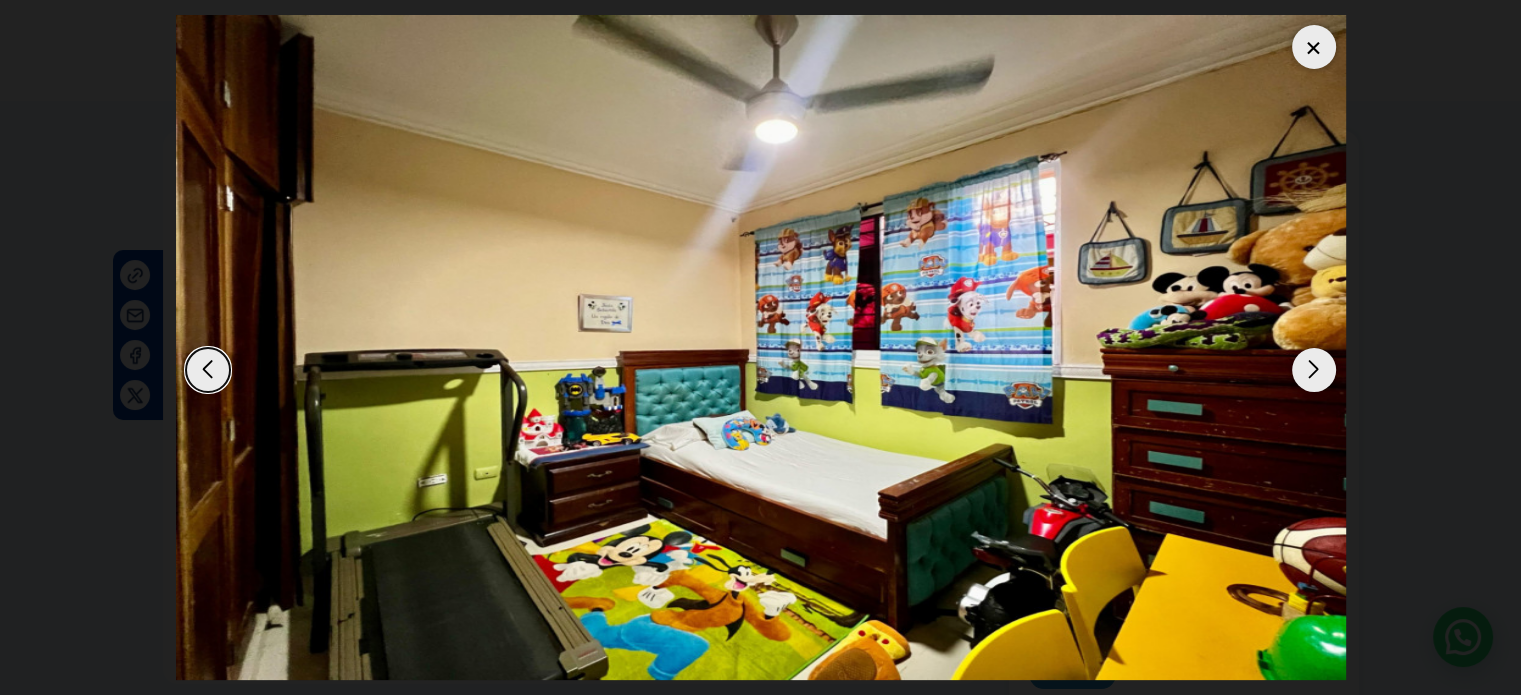 click at bounding box center [1314, 370] 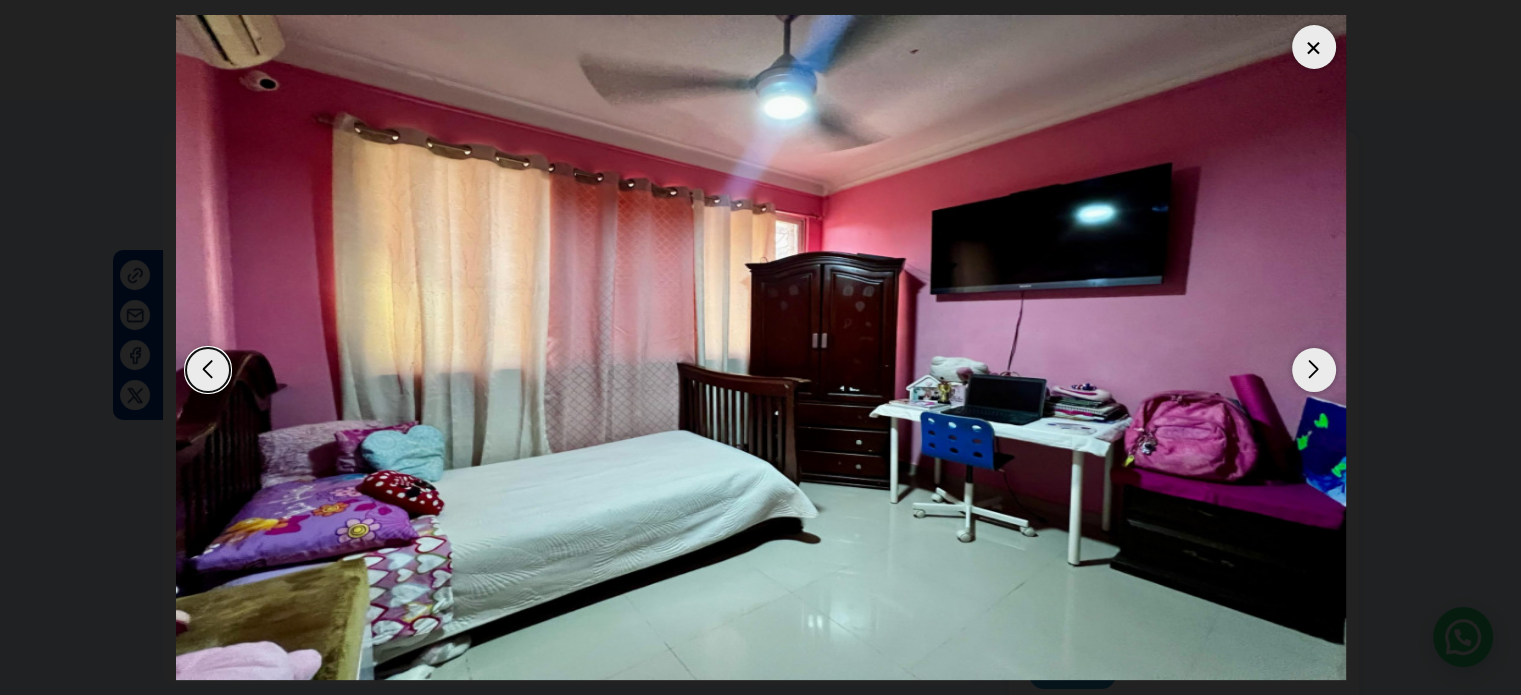 click at bounding box center [1314, 370] 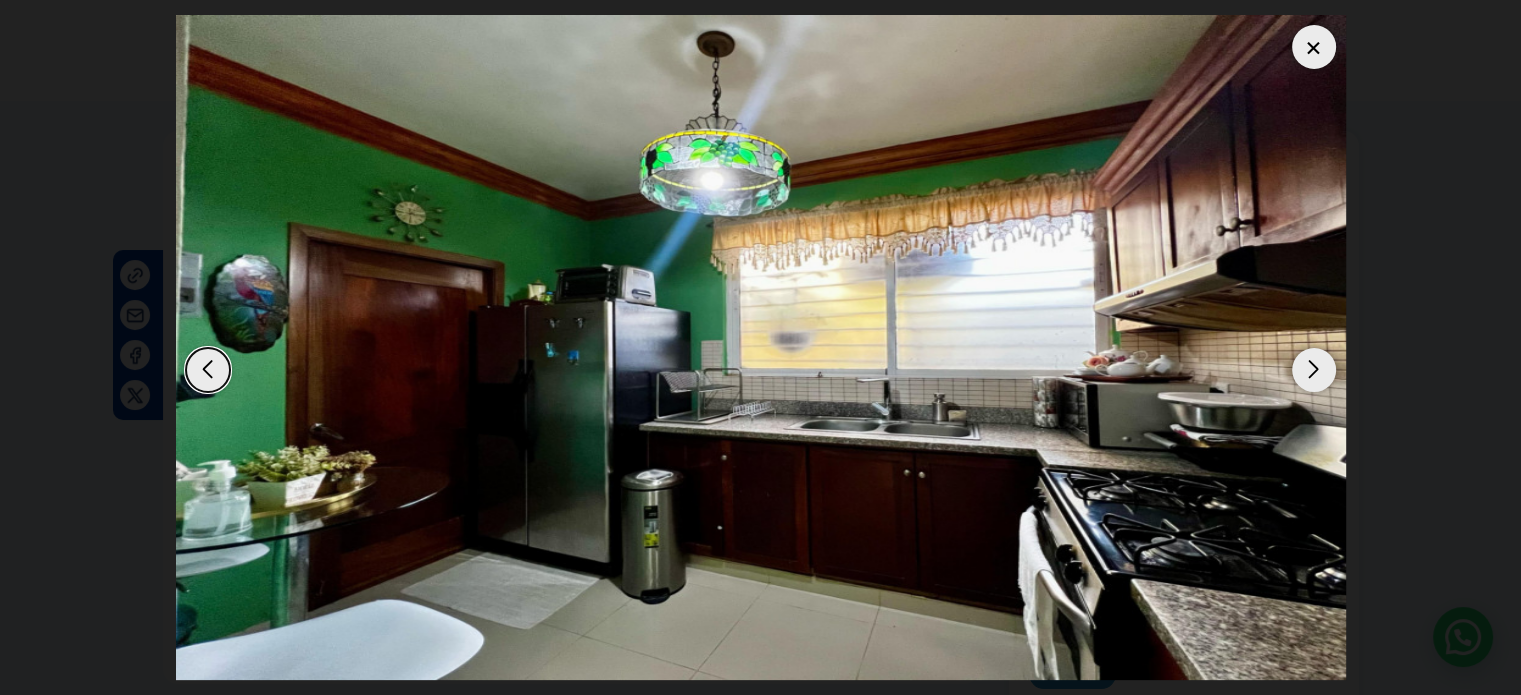 click at bounding box center (1314, 370) 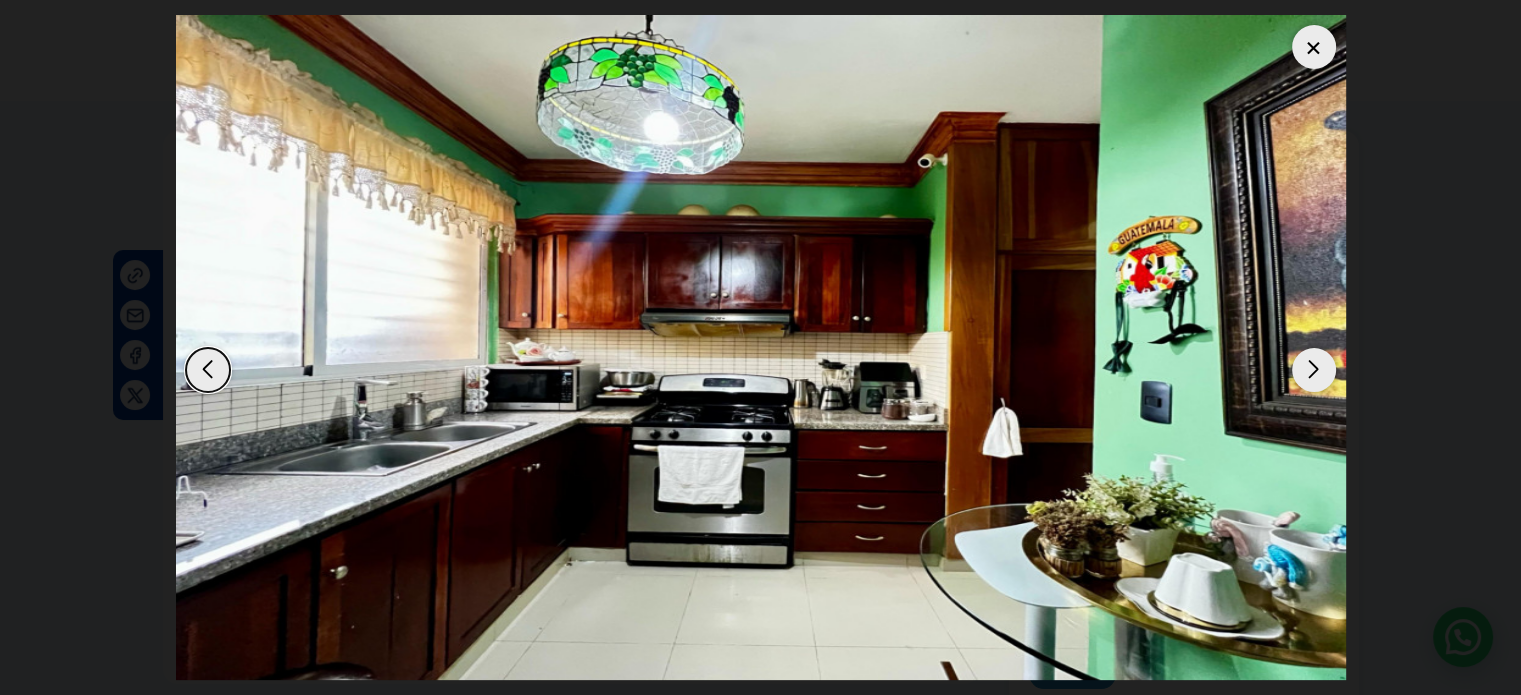 click at bounding box center [1314, 370] 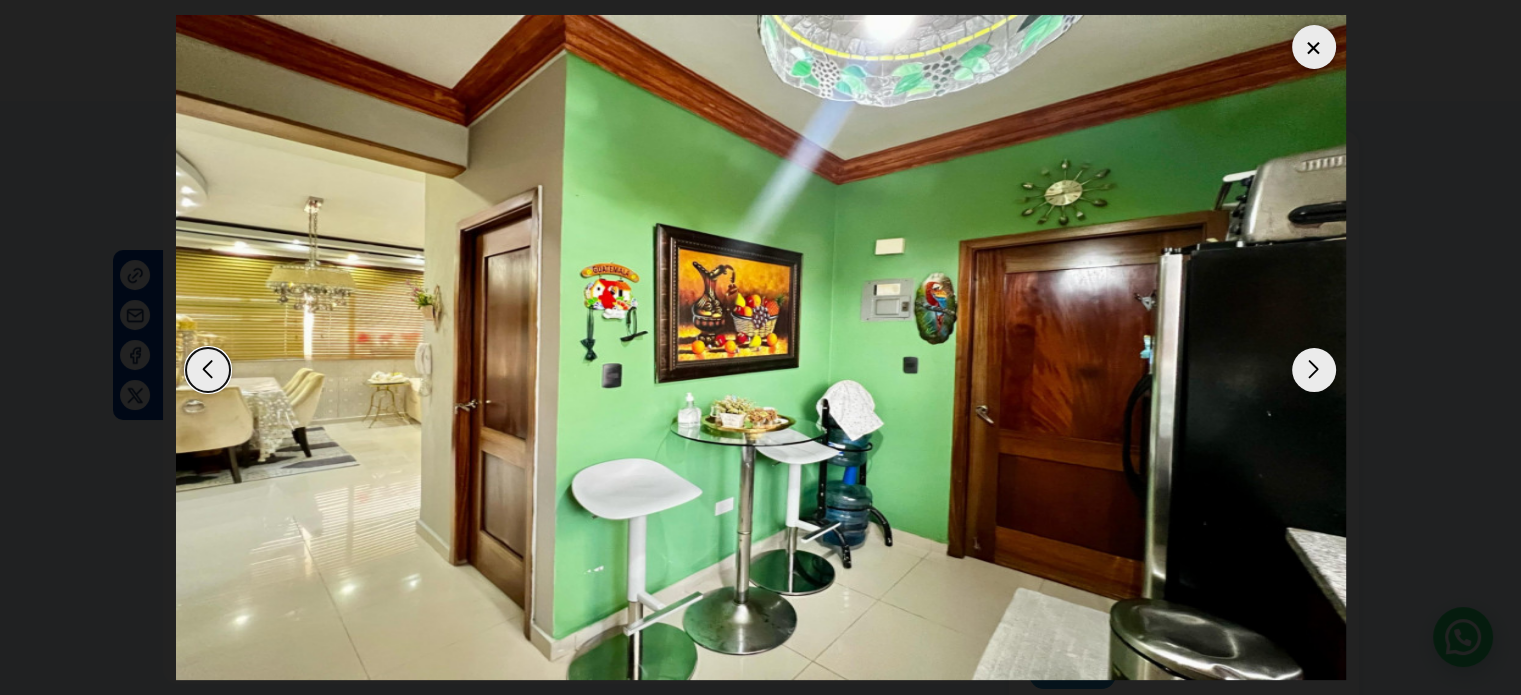 click at bounding box center (1314, 370) 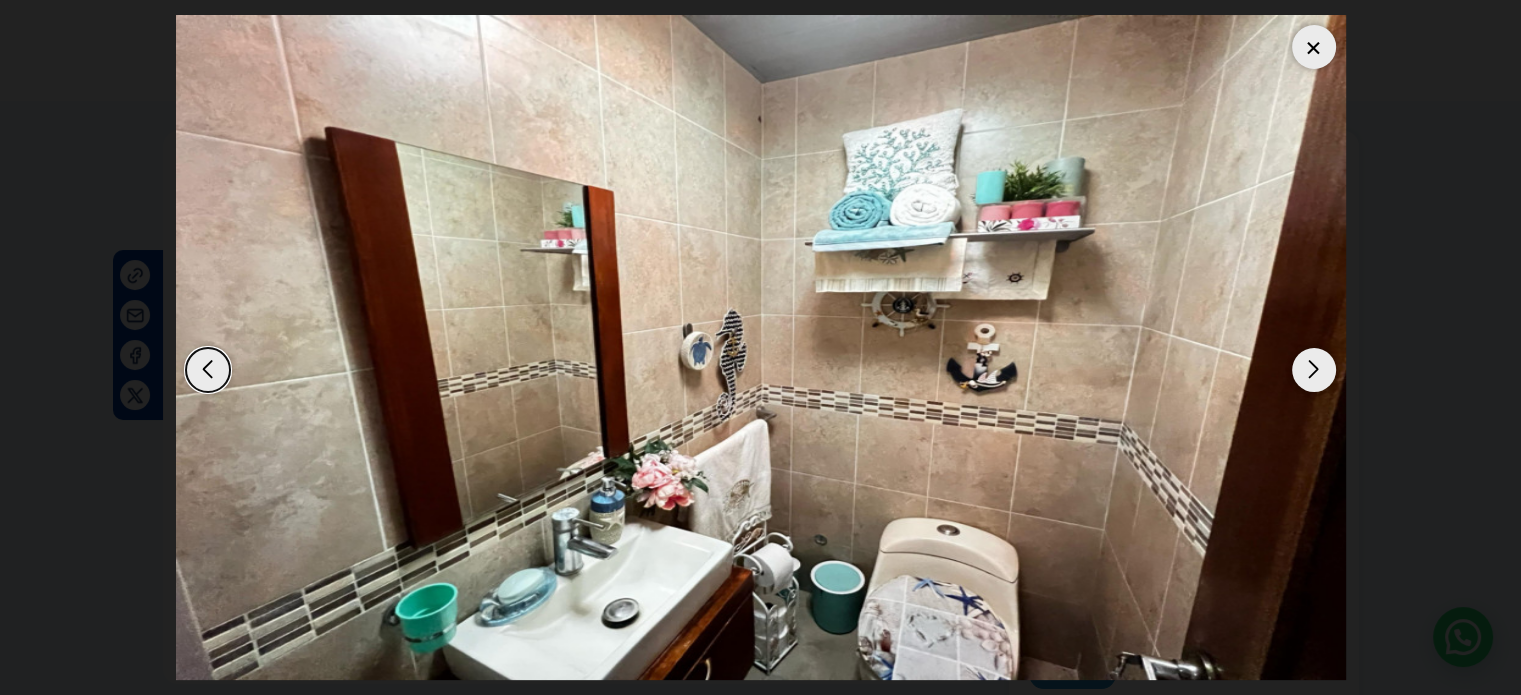 click at bounding box center (1314, 370) 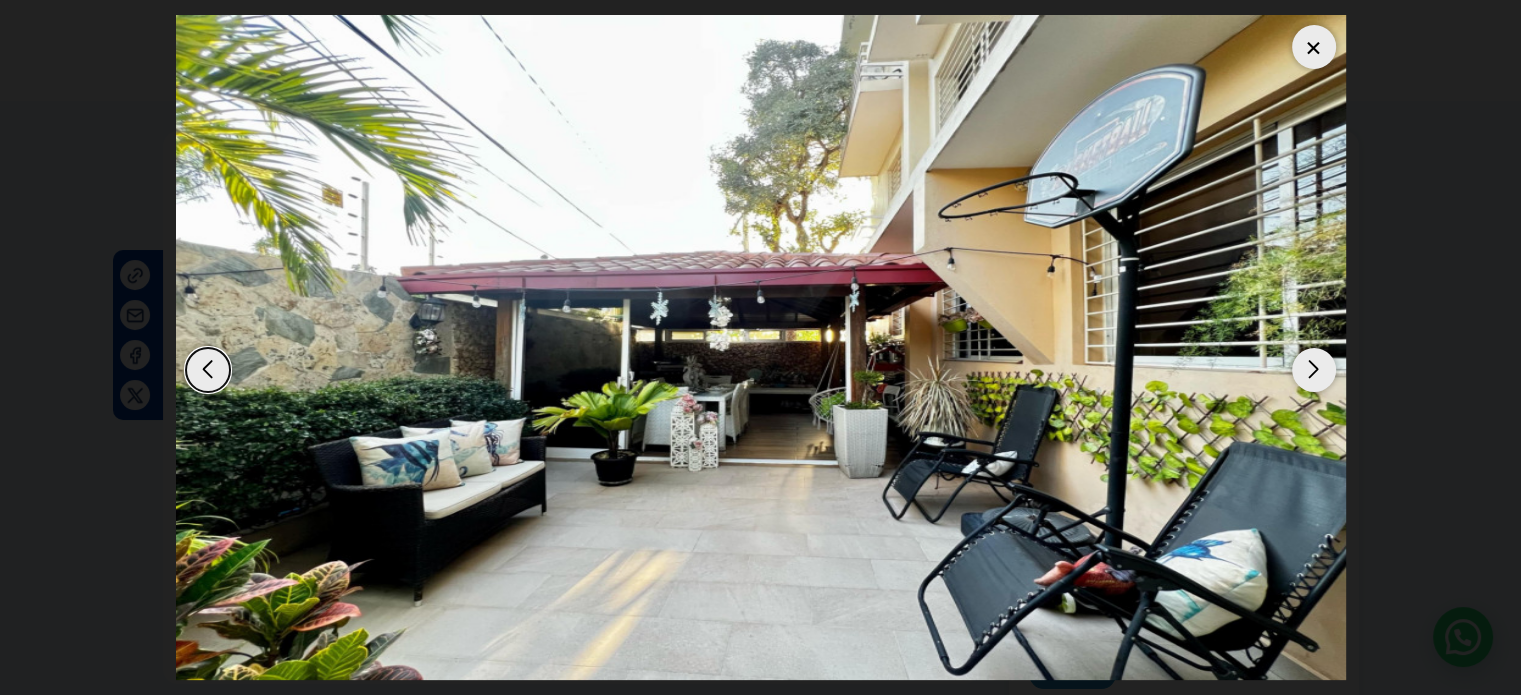 click at bounding box center [1314, 370] 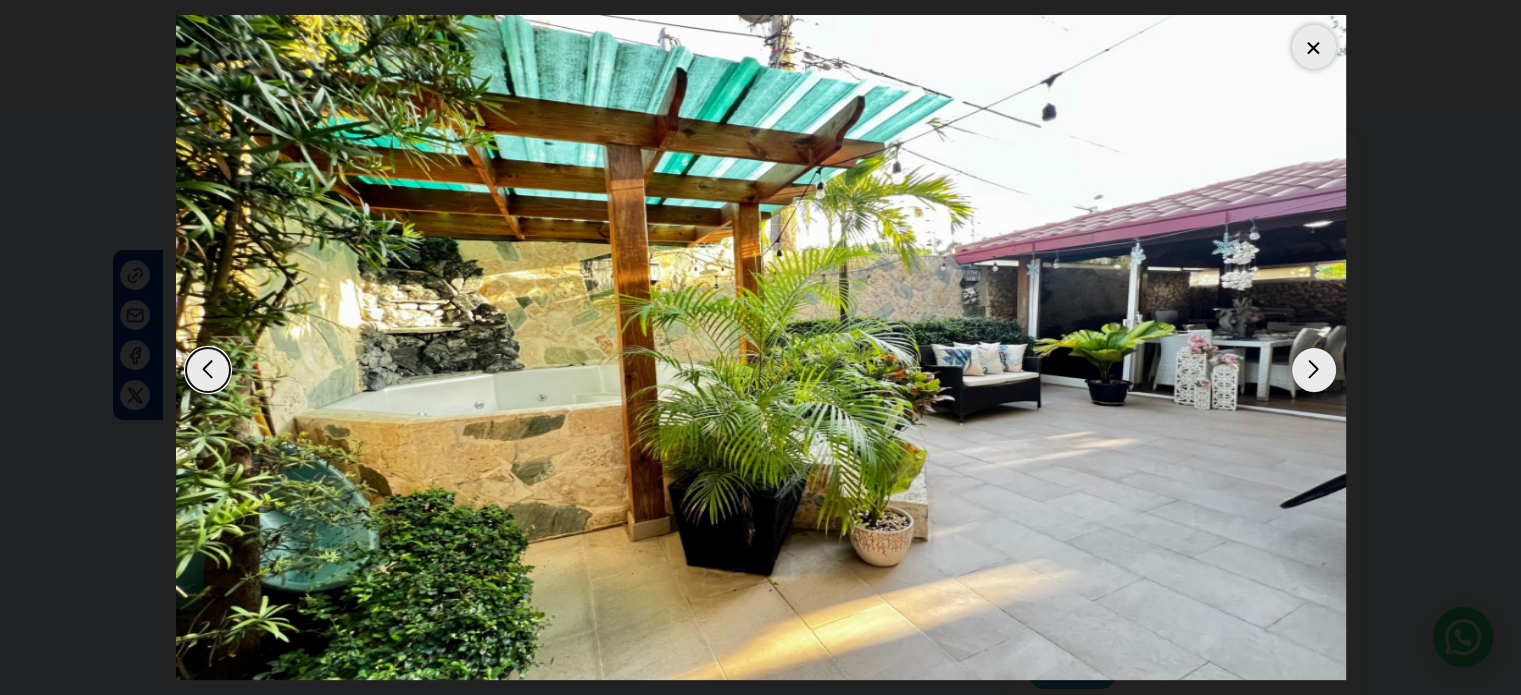 click at bounding box center (1314, 370) 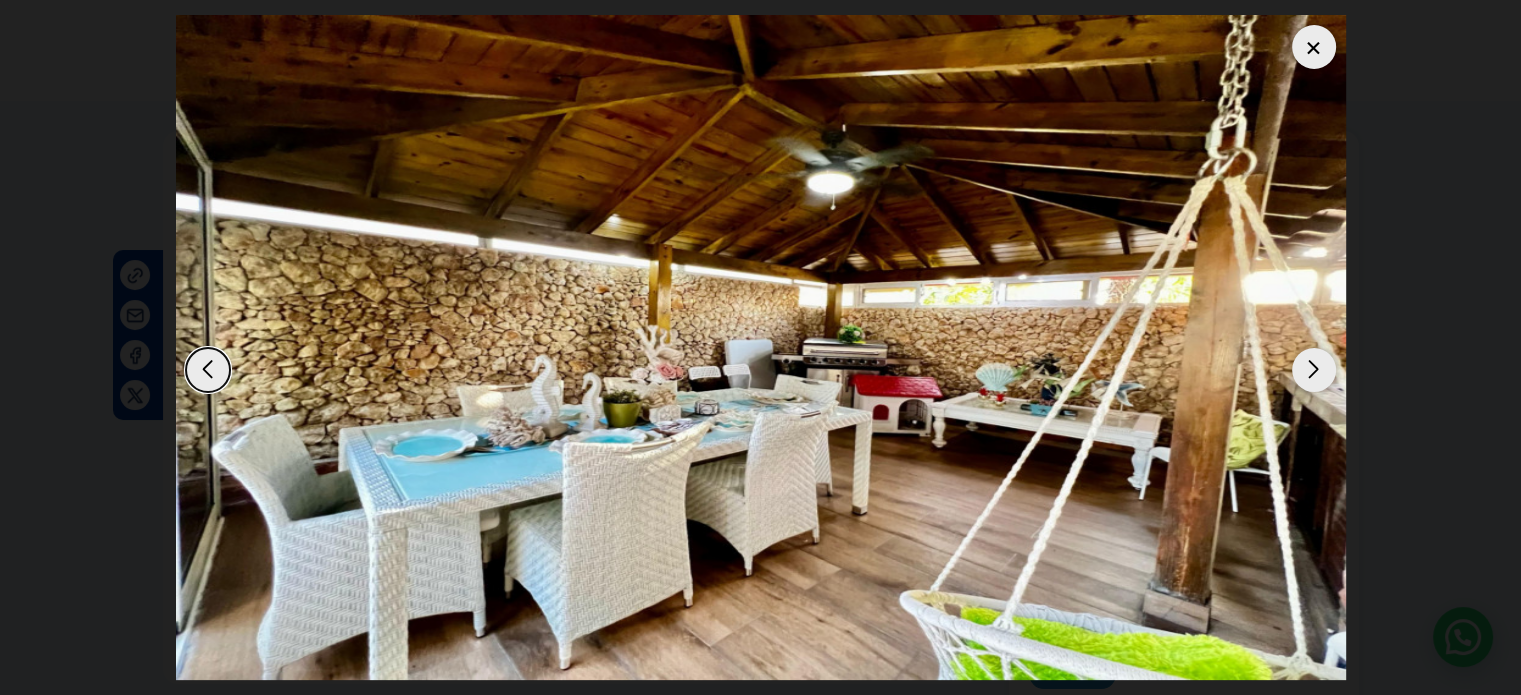 click at bounding box center (1314, 370) 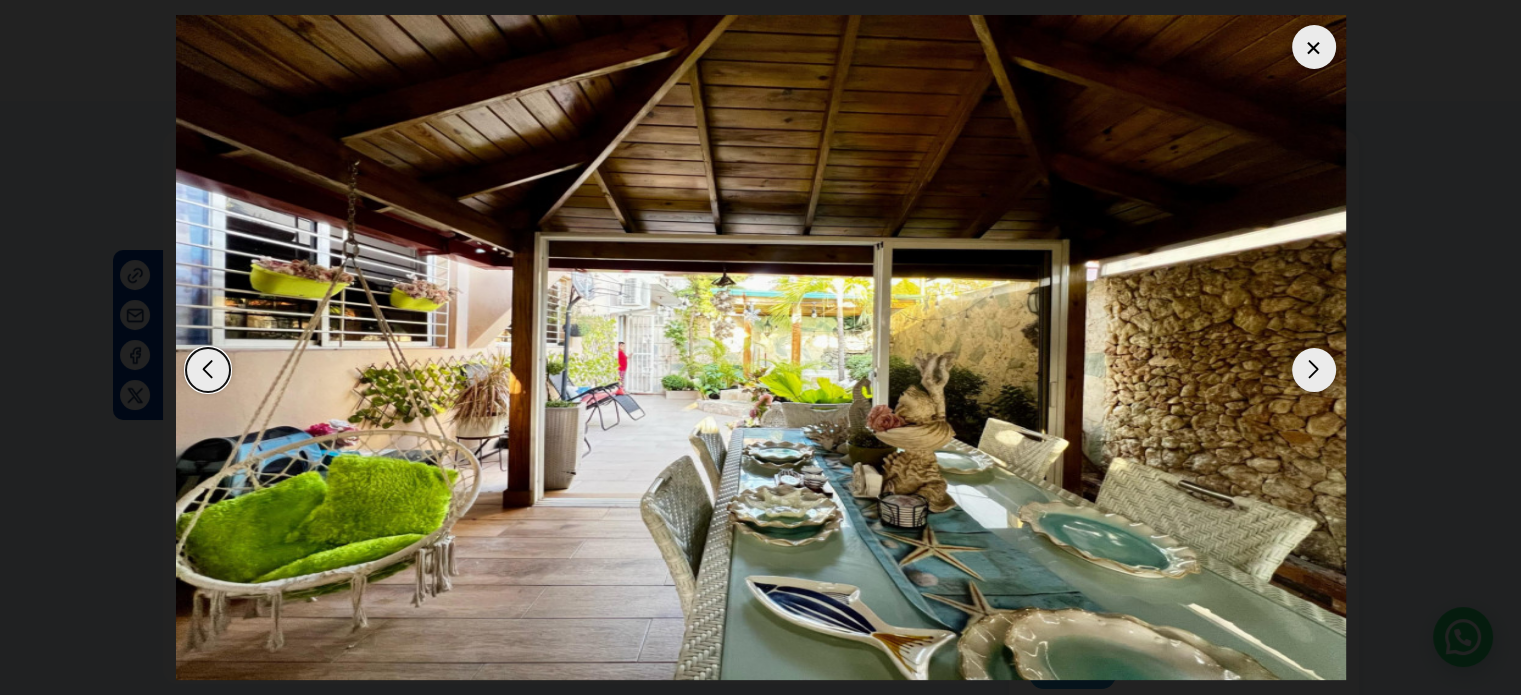 click at bounding box center (1314, 370) 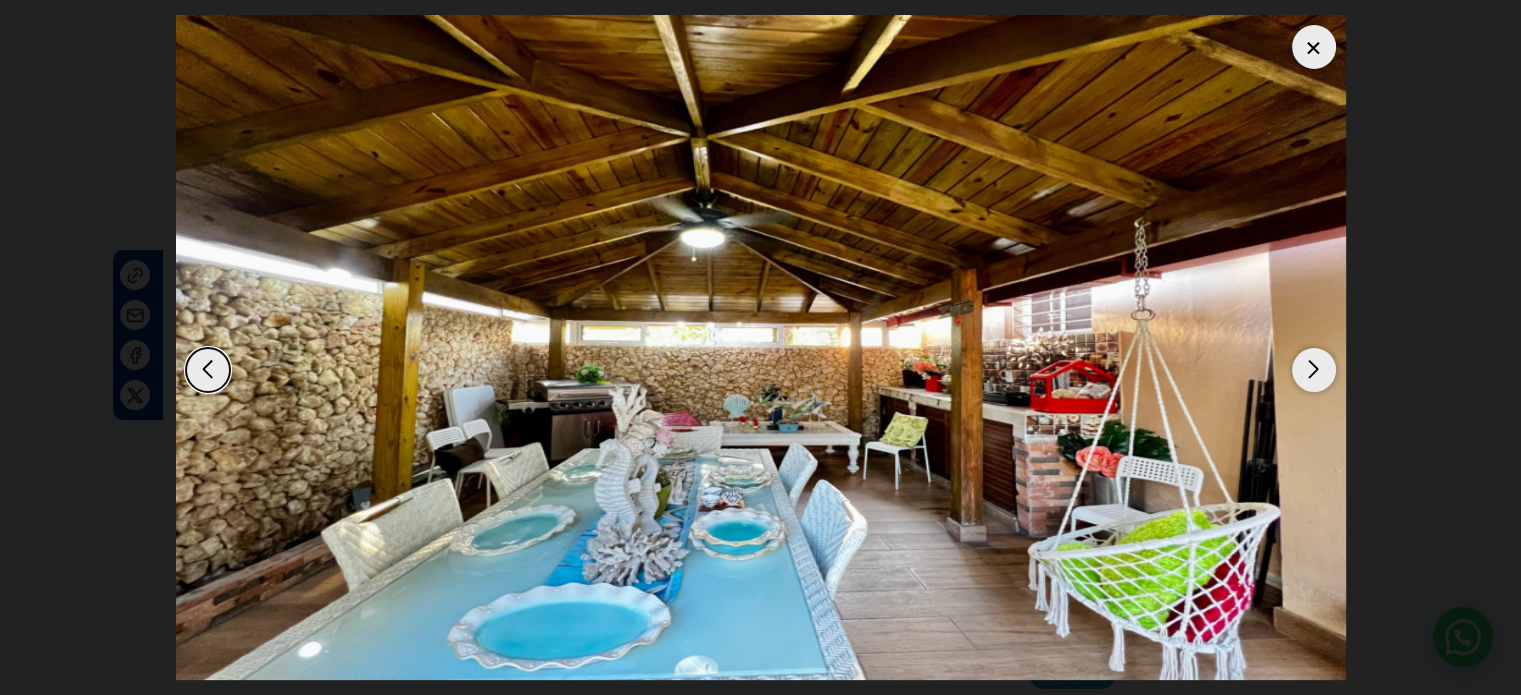 click at bounding box center (1314, 370) 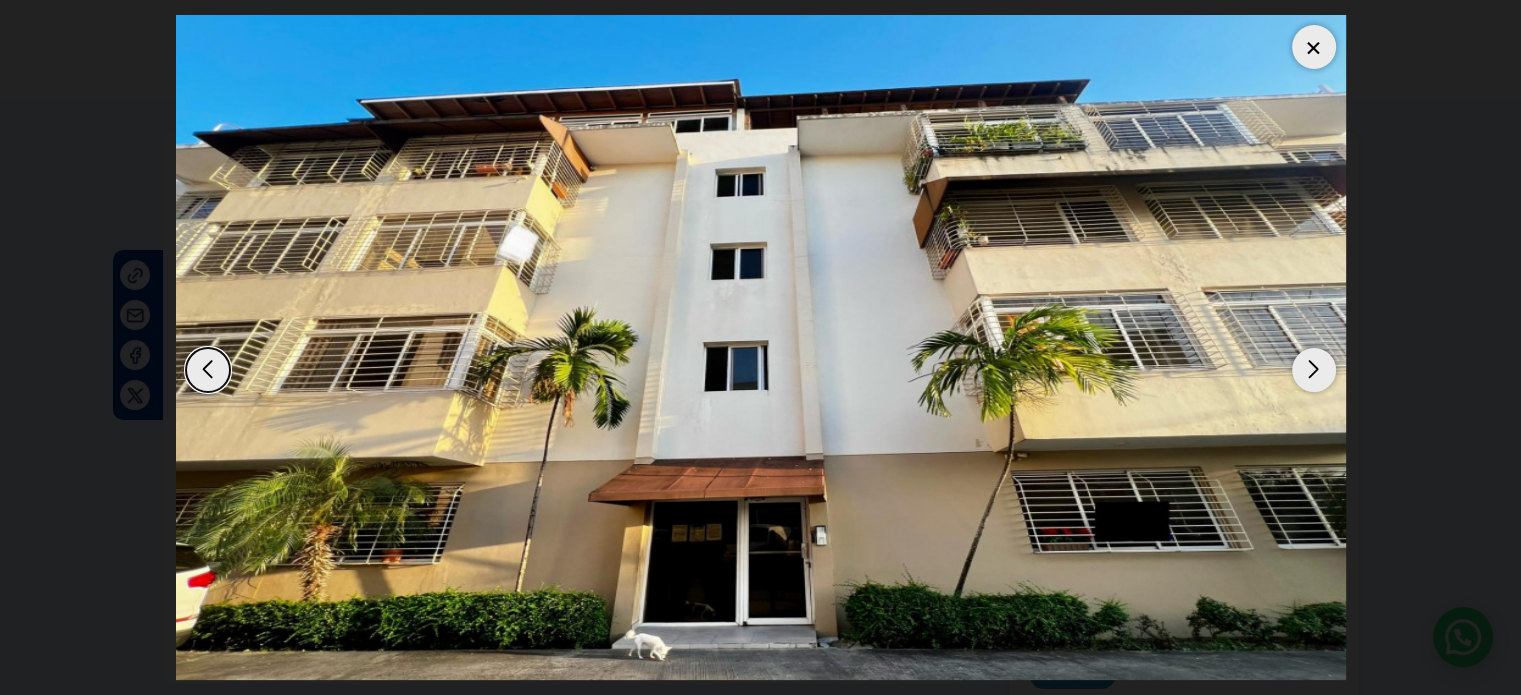 click at bounding box center [1314, 370] 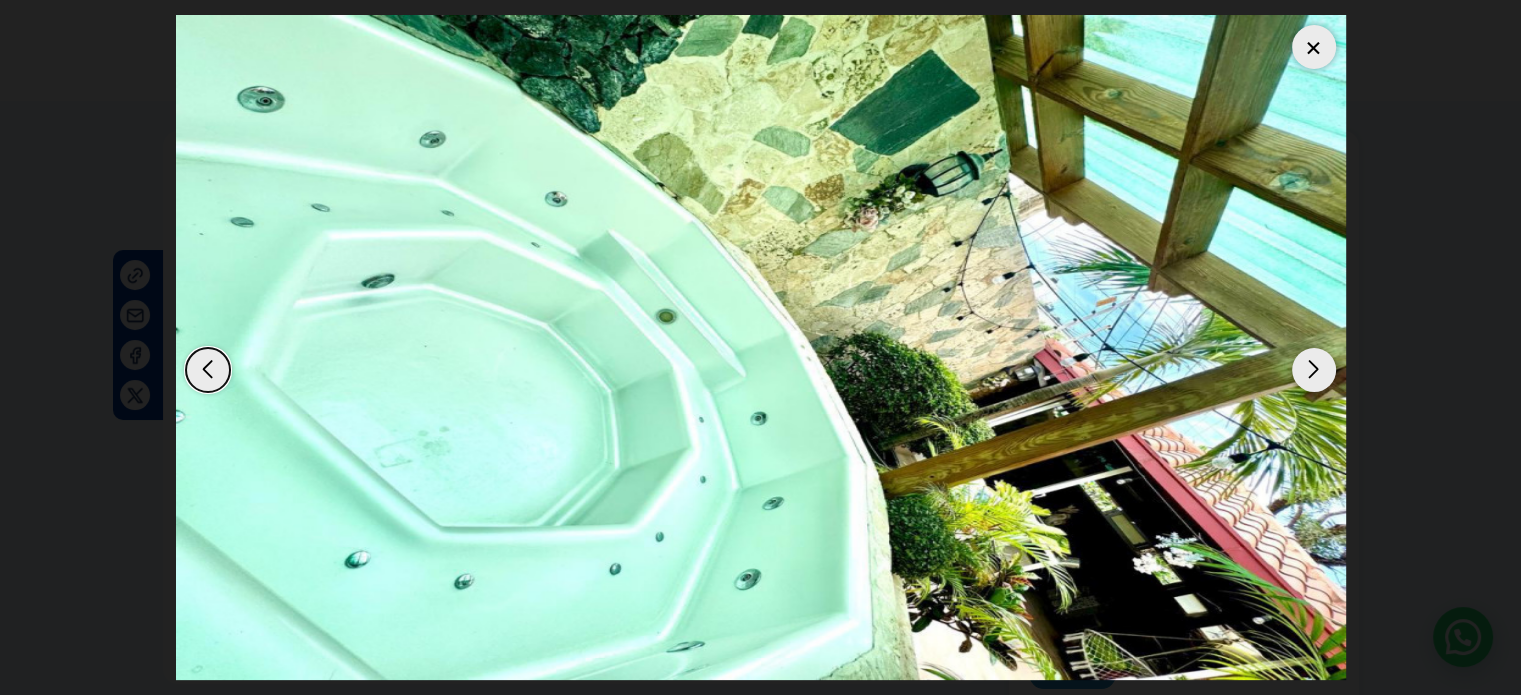 click at bounding box center [1314, 370] 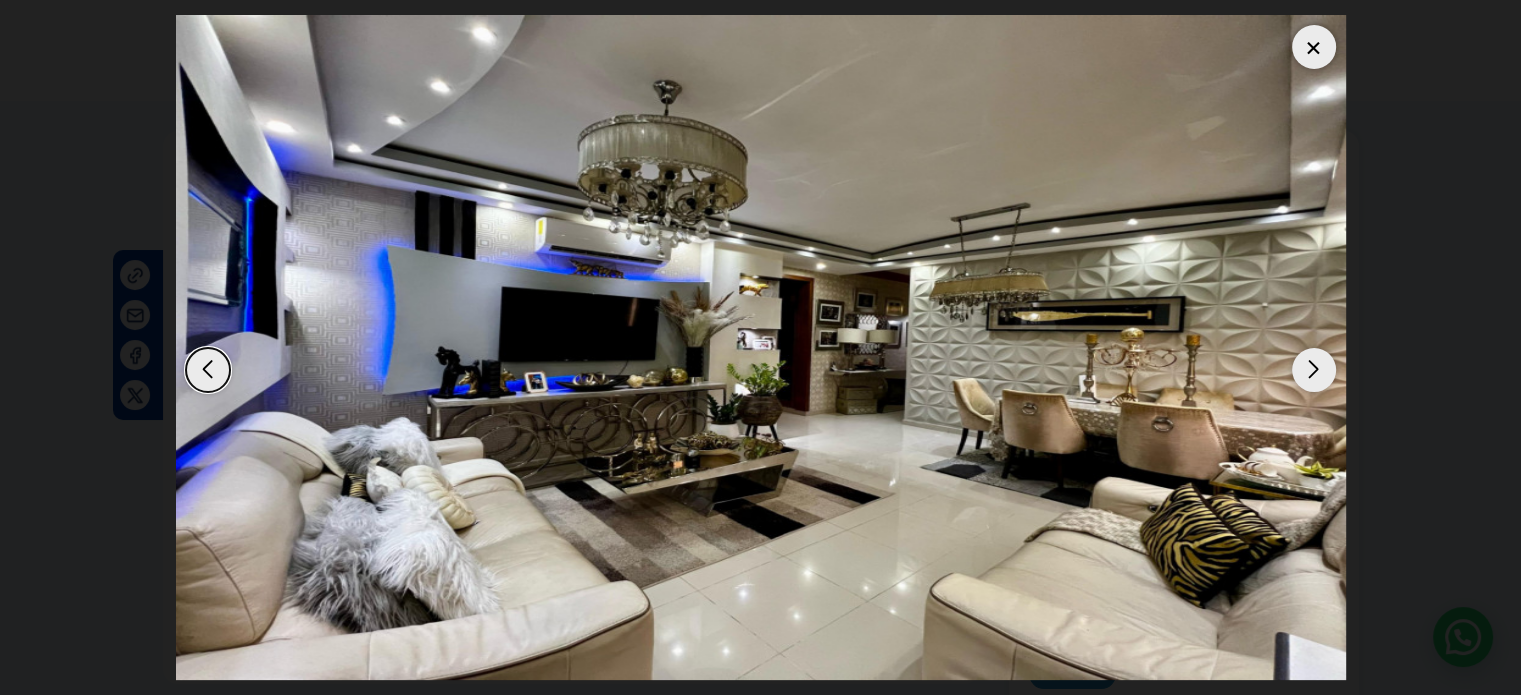 click at bounding box center [1314, 370] 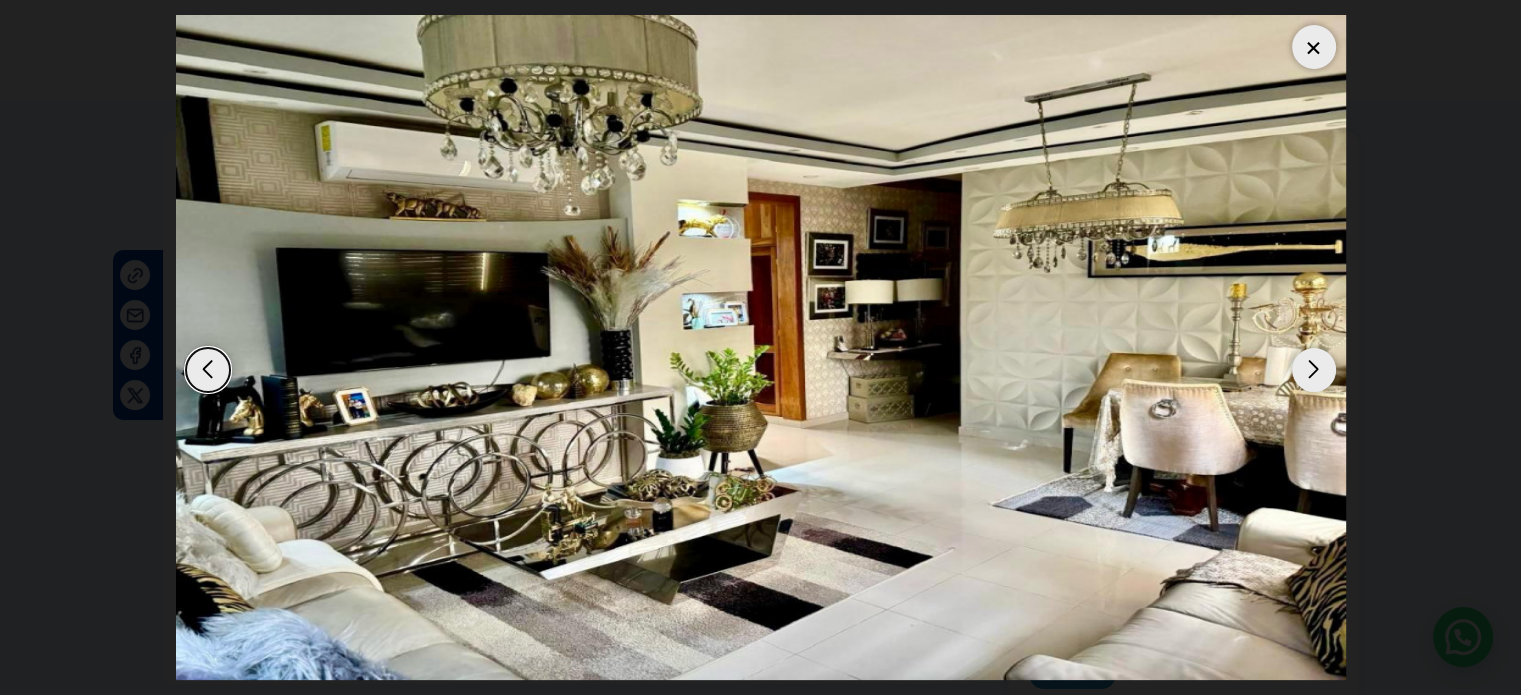 click at bounding box center (1314, 370) 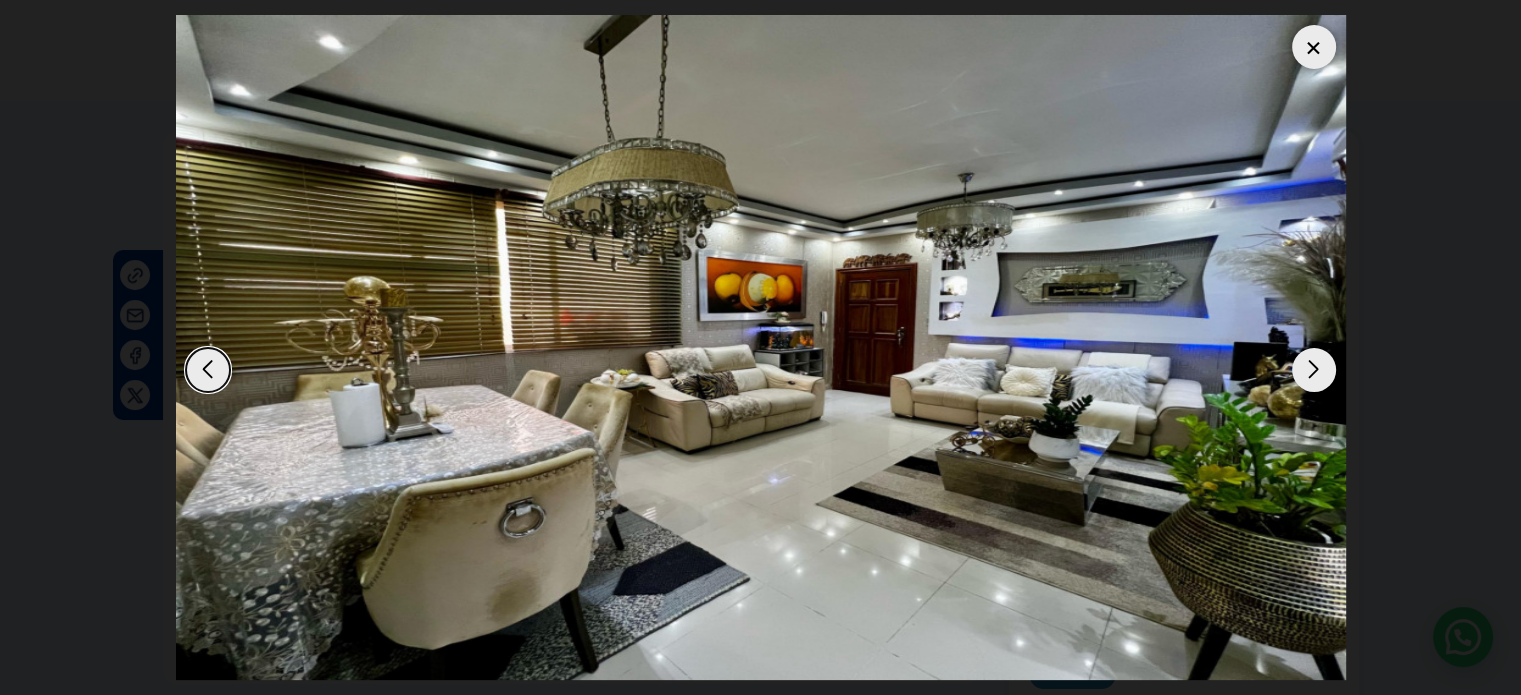 click at bounding box center (1314, 47) 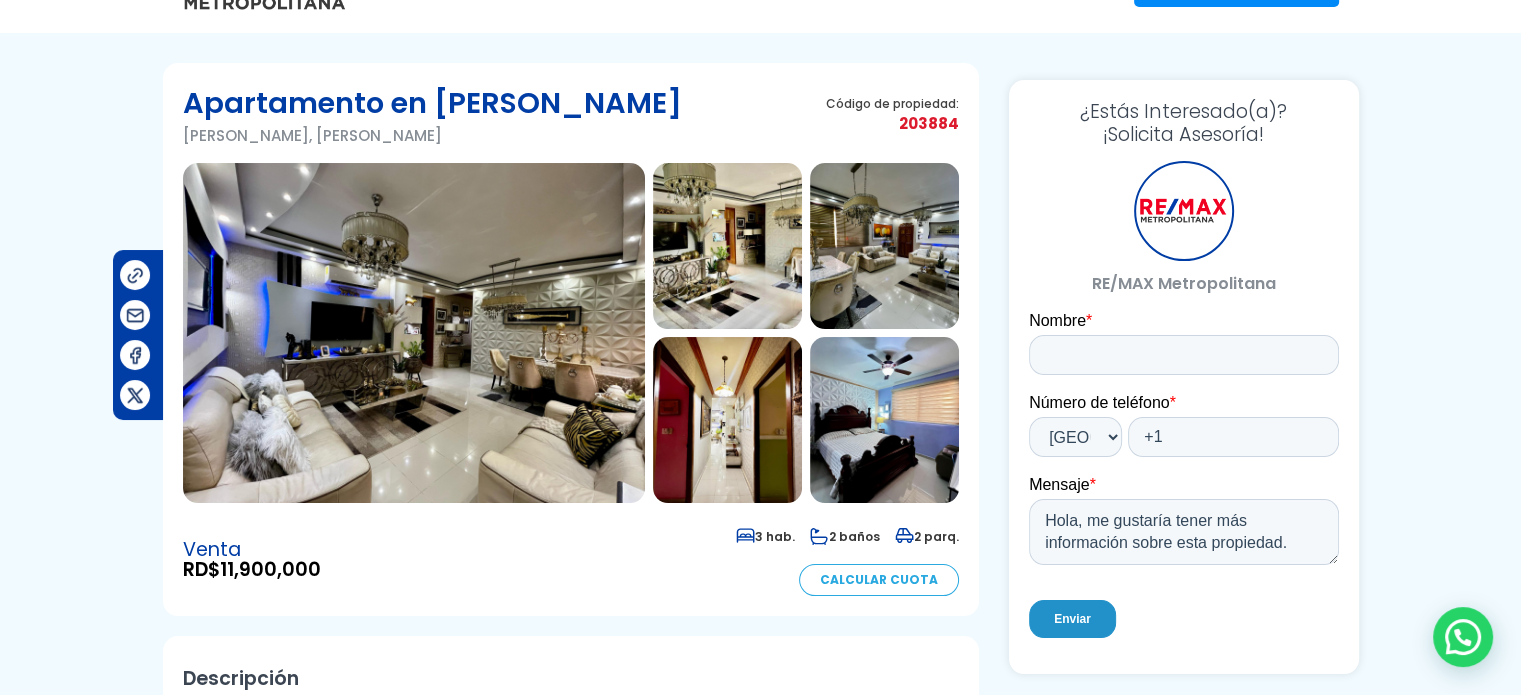 scroll, scrollTop: 100, scrollLeft: 0, axis: vertical 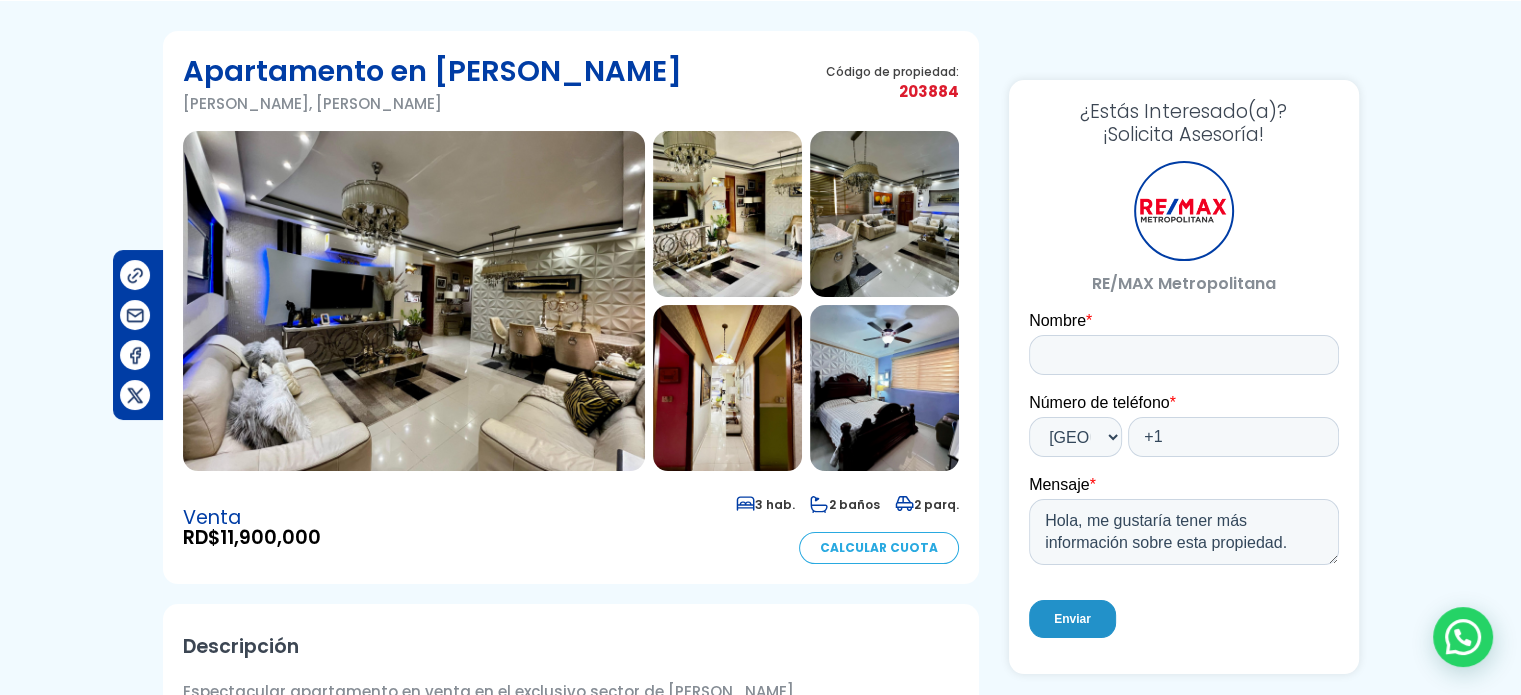 drag, startPoint x: 156, startPoint y: 537, endPoint x: 344, endPoint y: 539, distance: 188.01064 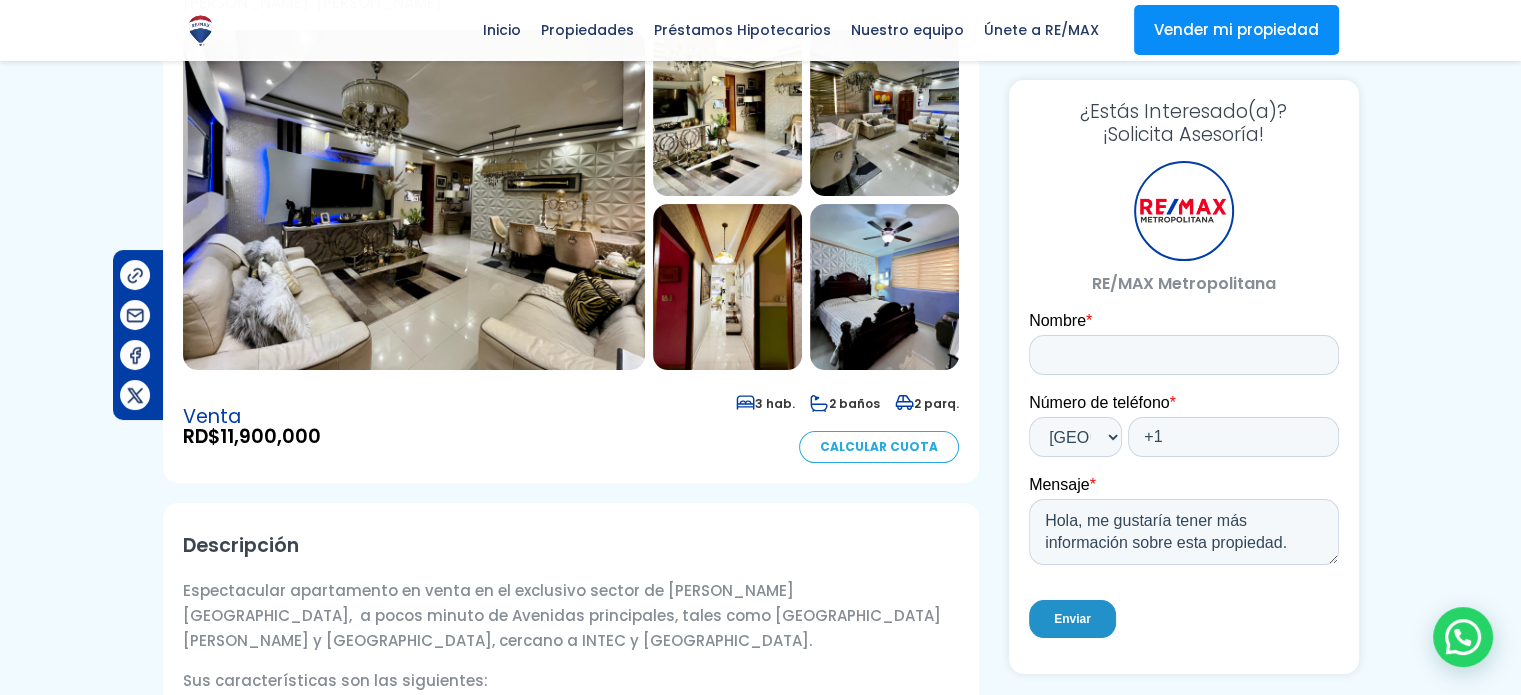 scroll, scrollTop: 100, scrollLeft: 0, axis: vertical 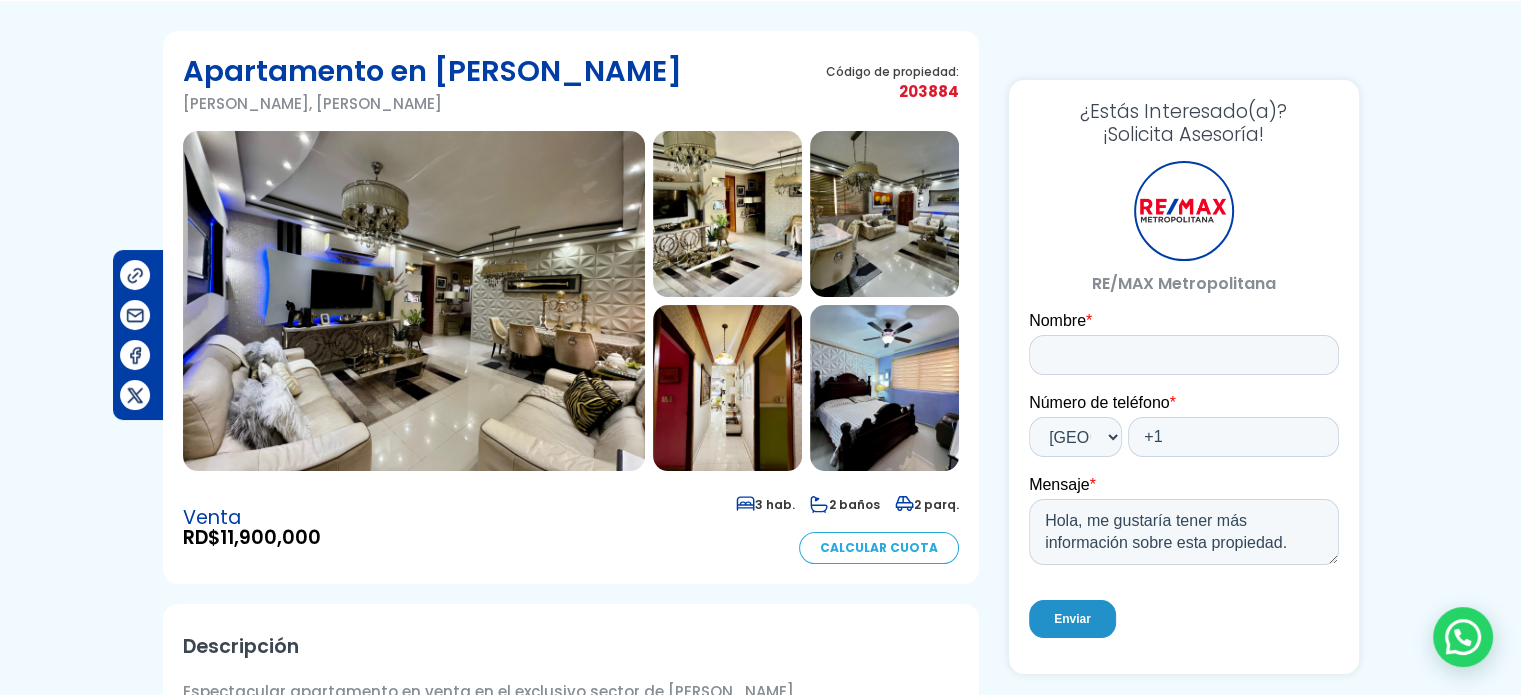 click on "Venta
RD$  11,900,000
3 hab.
2 baños
2 parq.
Calcular Cuota" at bounding box center [571, 527] 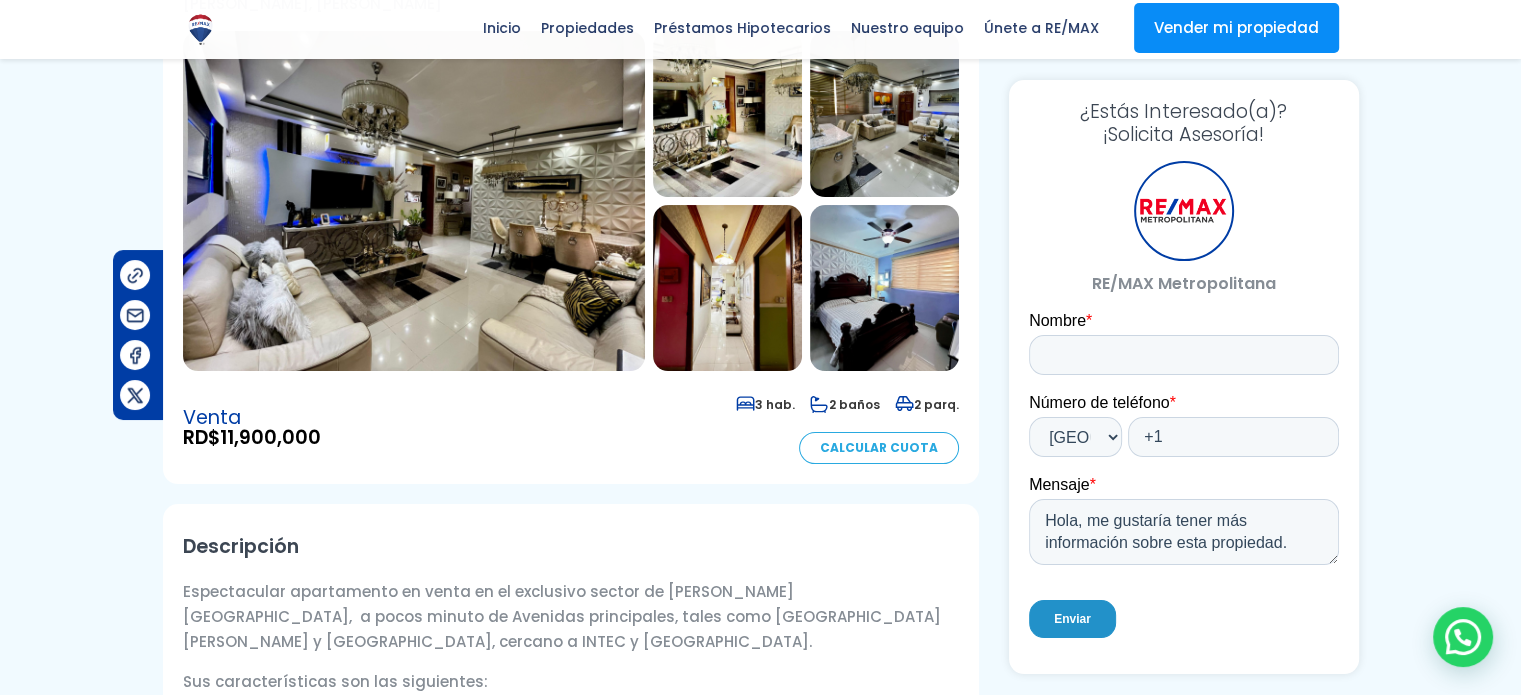 scroll, scrollTop: 200, scrollLeft: 0, axis: vertical 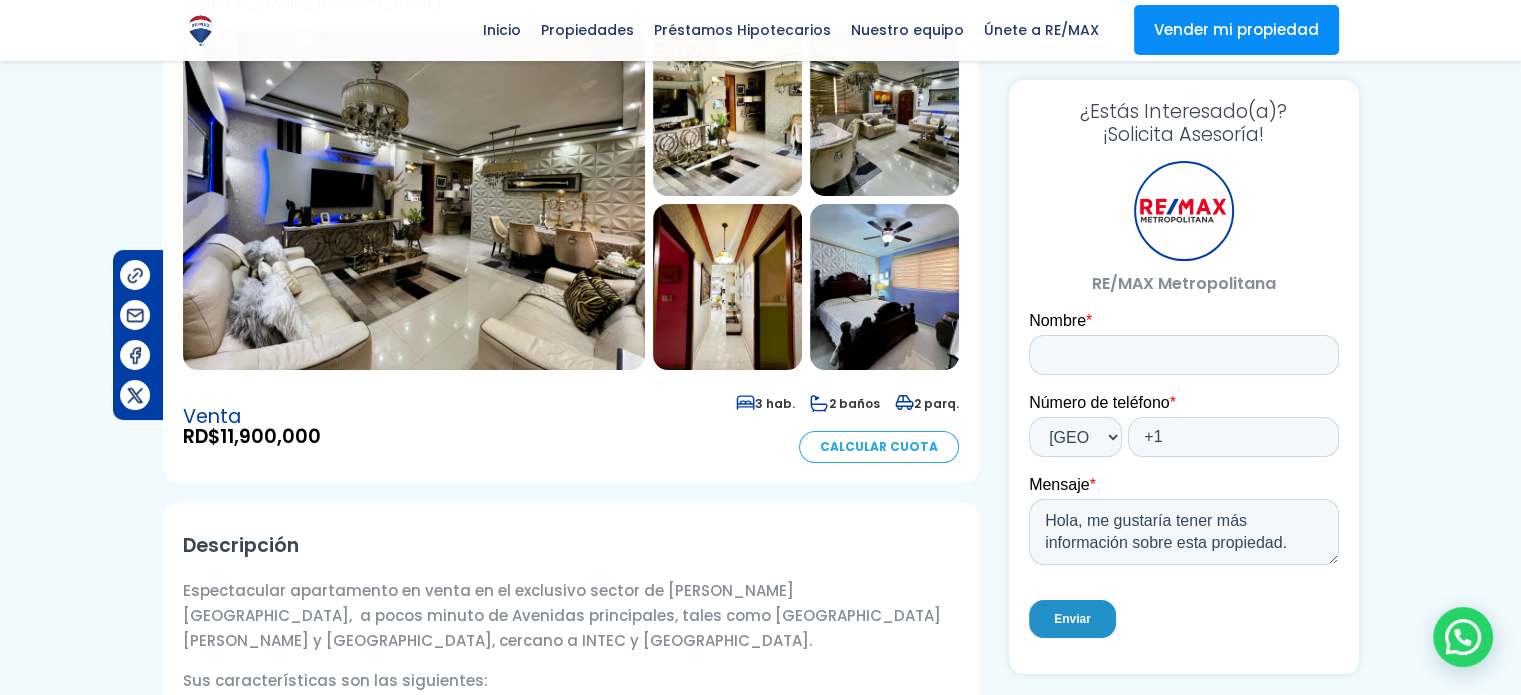 click on "Venta
RD$  11,900,000
3 hab.
2 baños
2 parq.
Calcular Cuota" at bounding box center (571, 426) 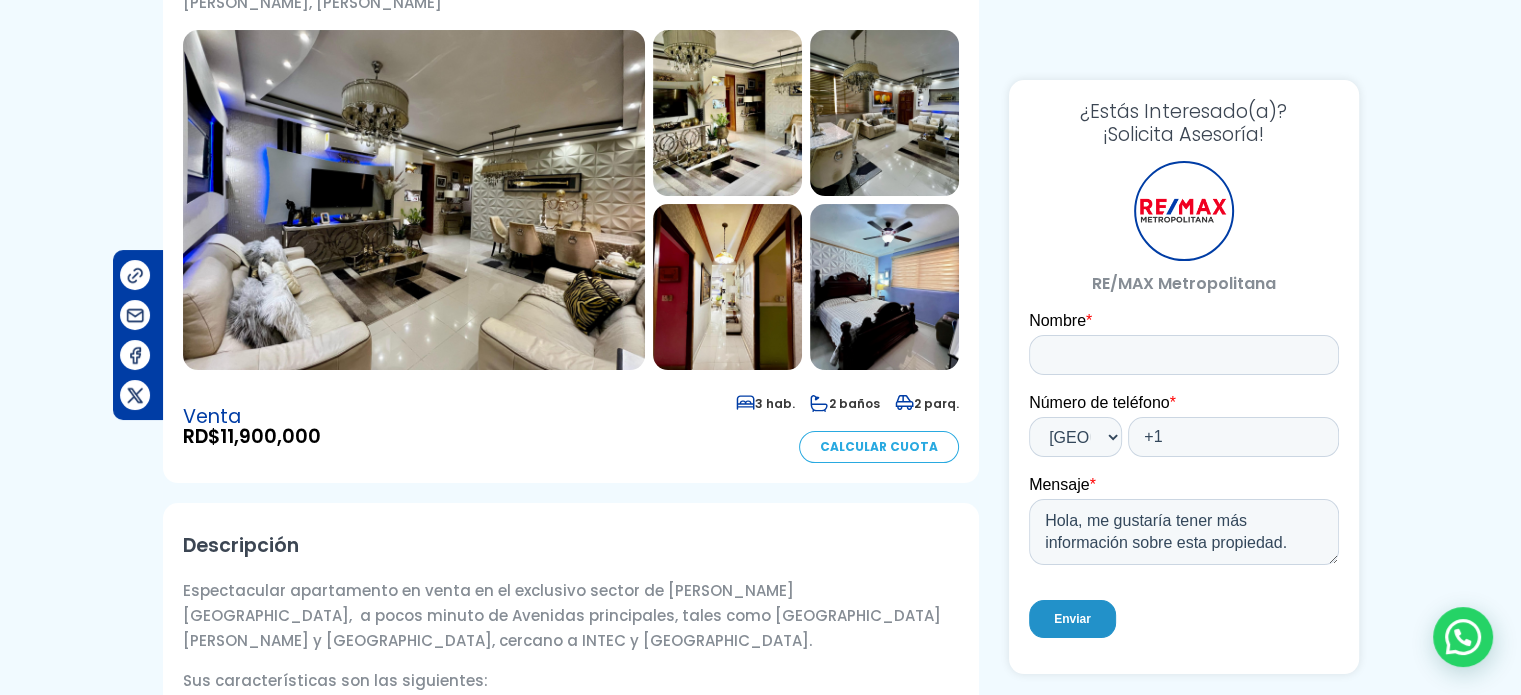 scroll, scrollTop: 100, scrollLeft: 0, axis: vertical 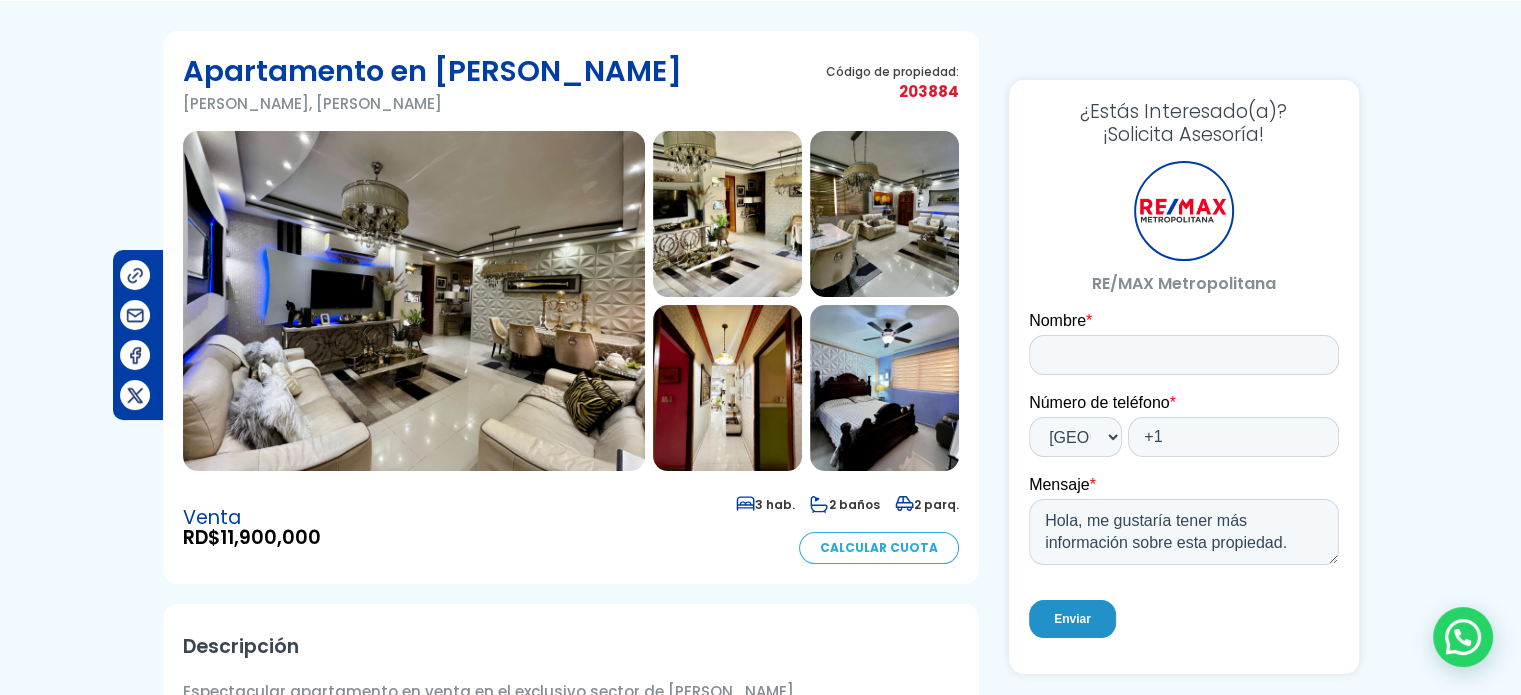 click at bounding box center [414, 301] 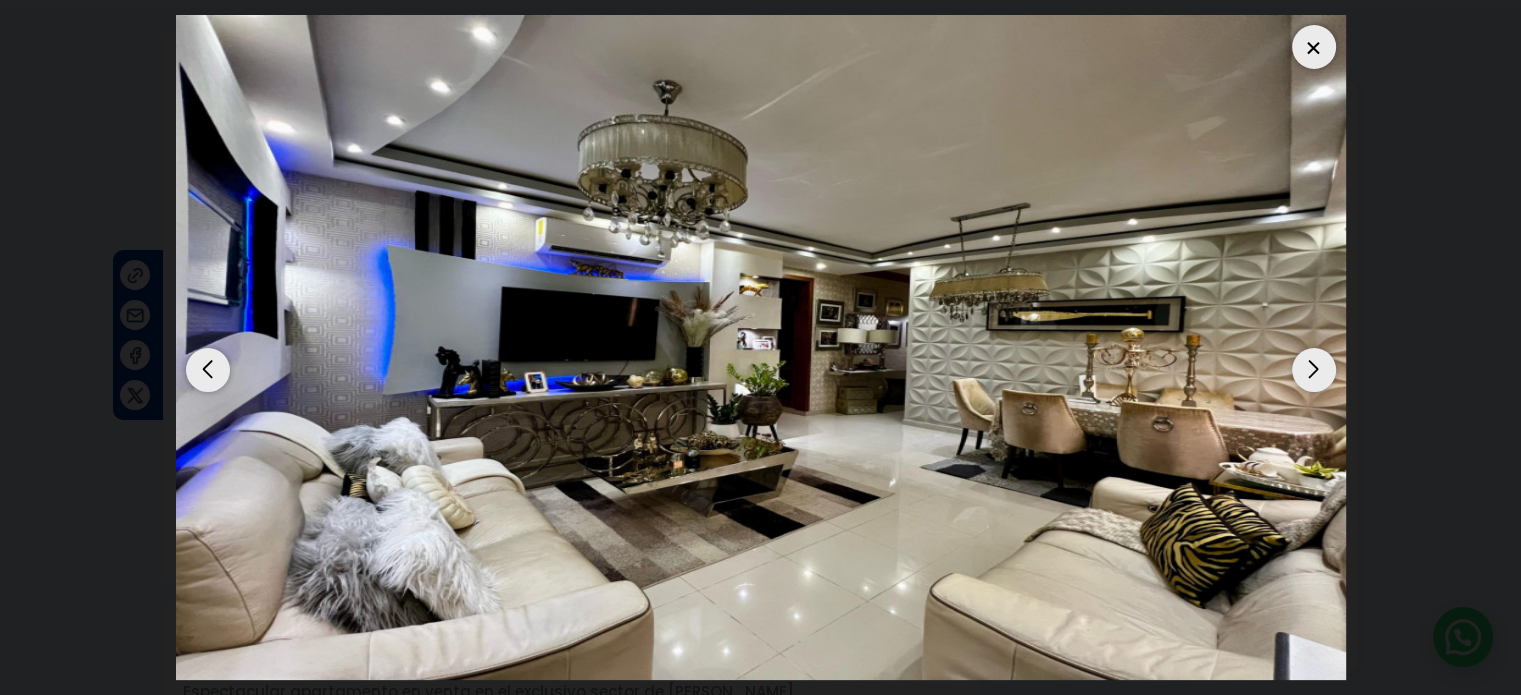 click at bounding box center [1314, 370] 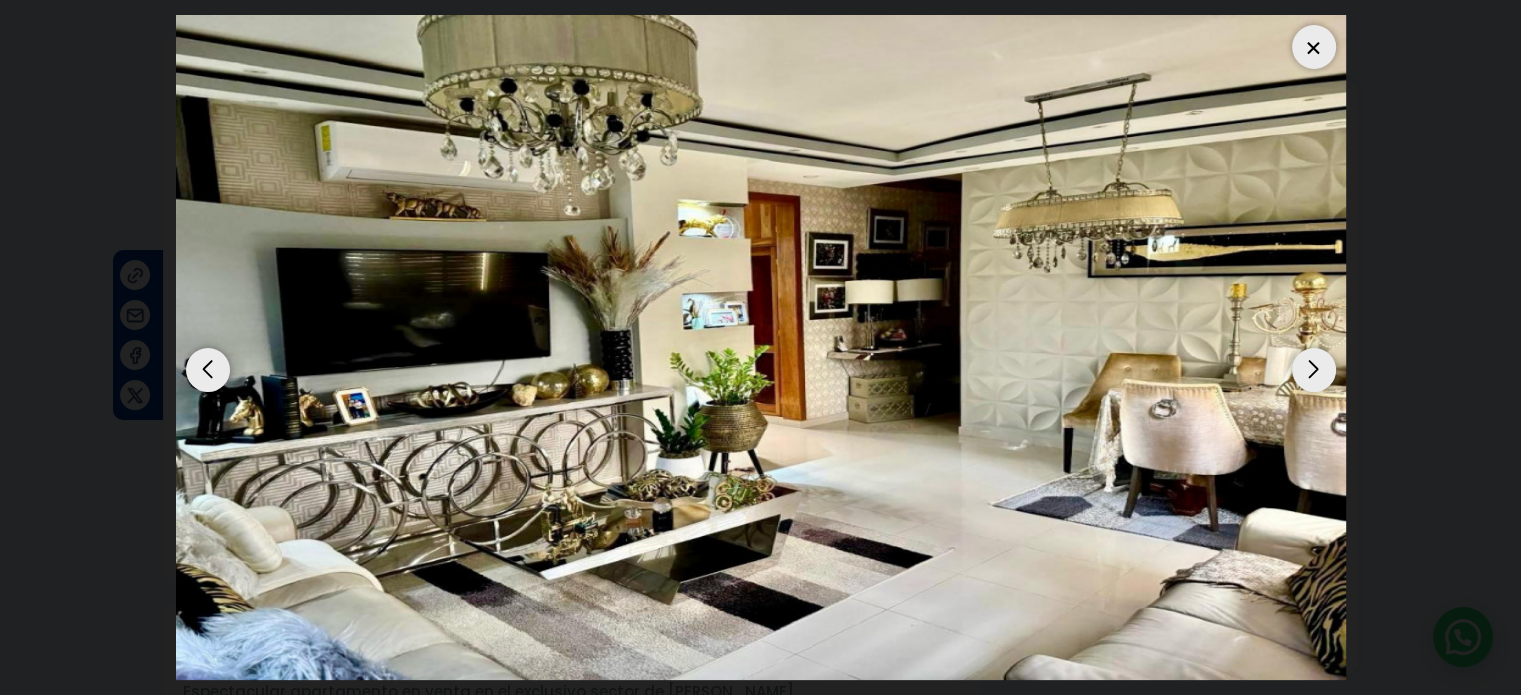 click at bounding box center (208, 370) 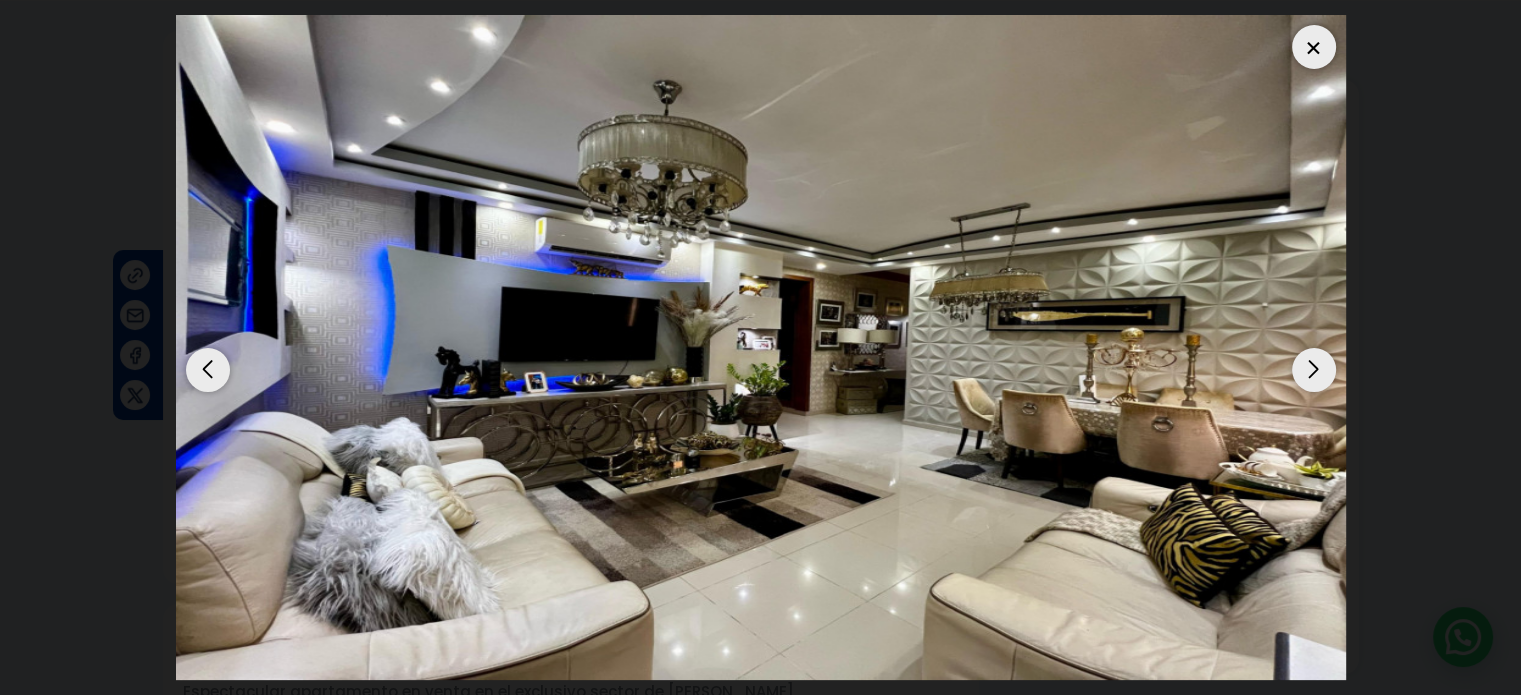 click at bounding box center [1314, 370] 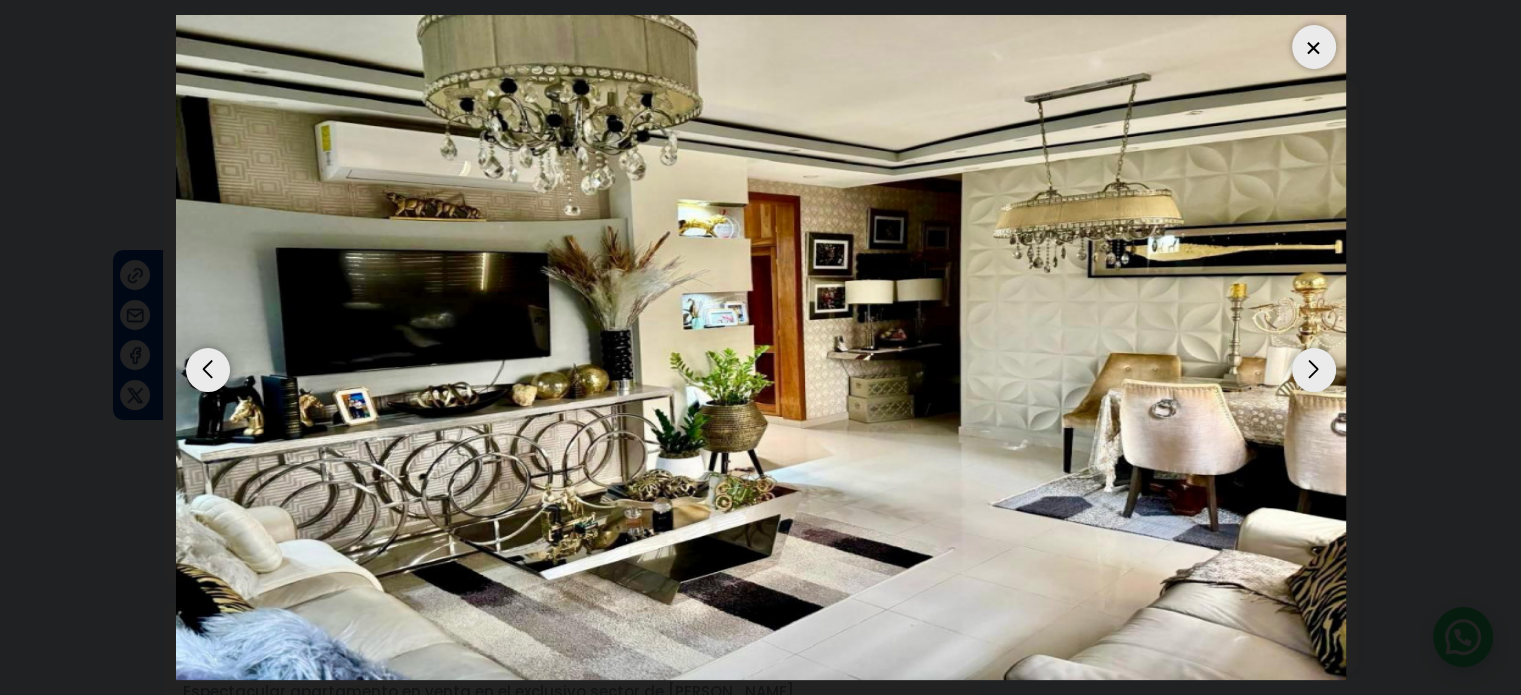 click at bounding box center (208, 370) 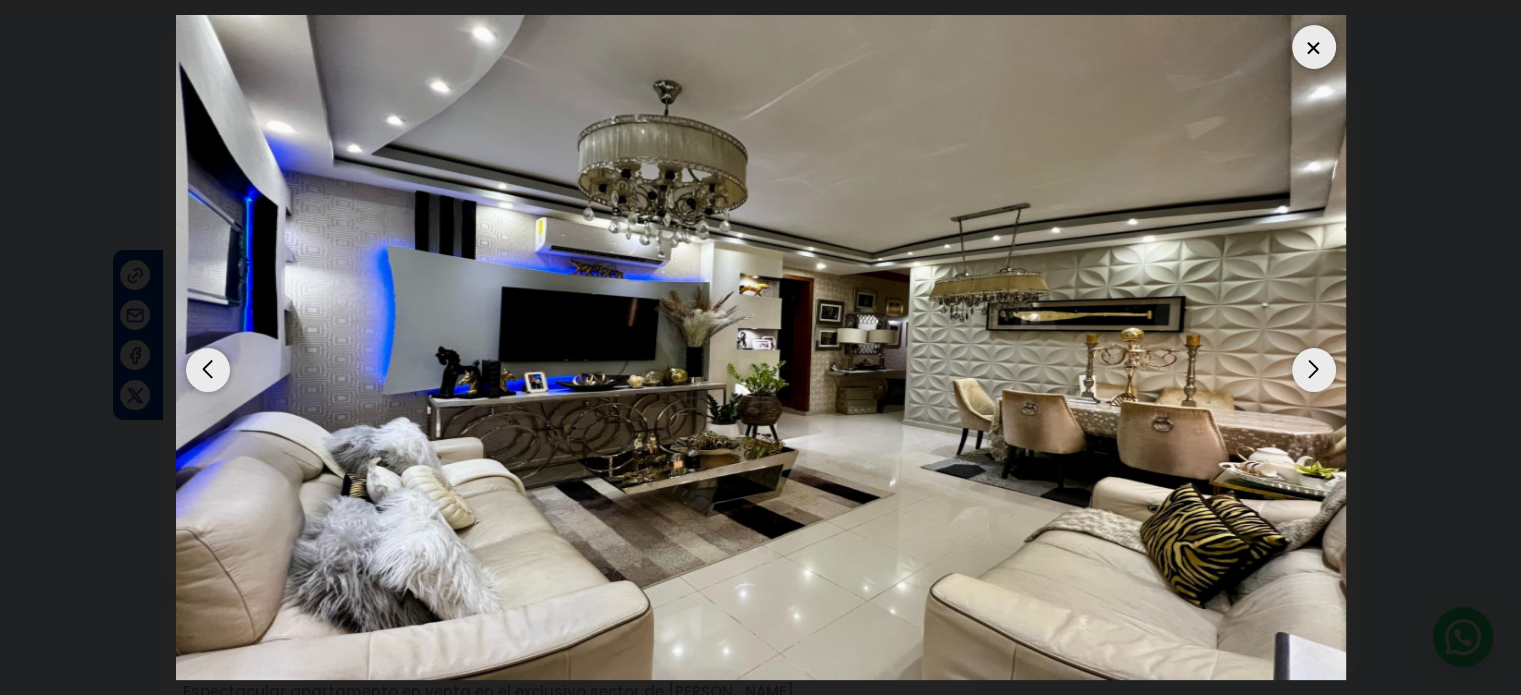 click at bounding box center (1314, 370) 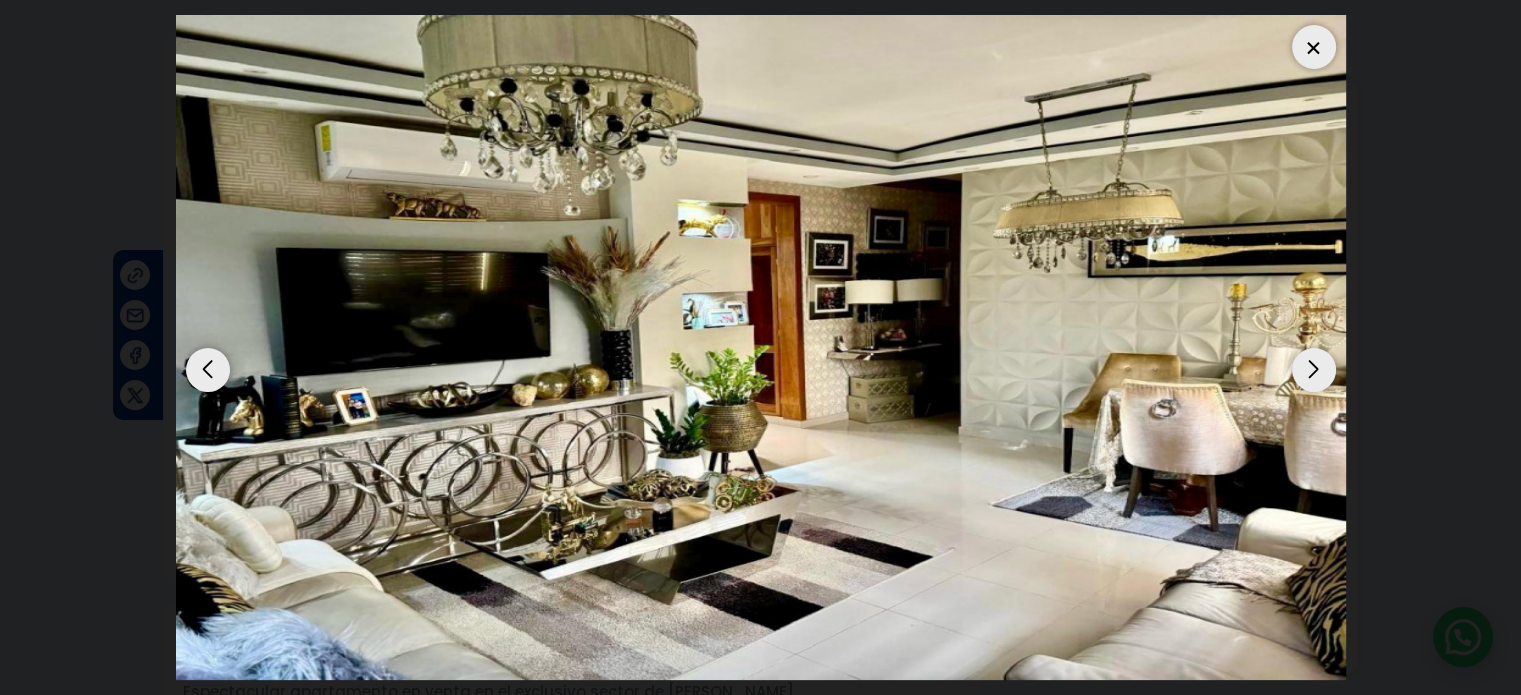 click at bounding box center (1314, 370) 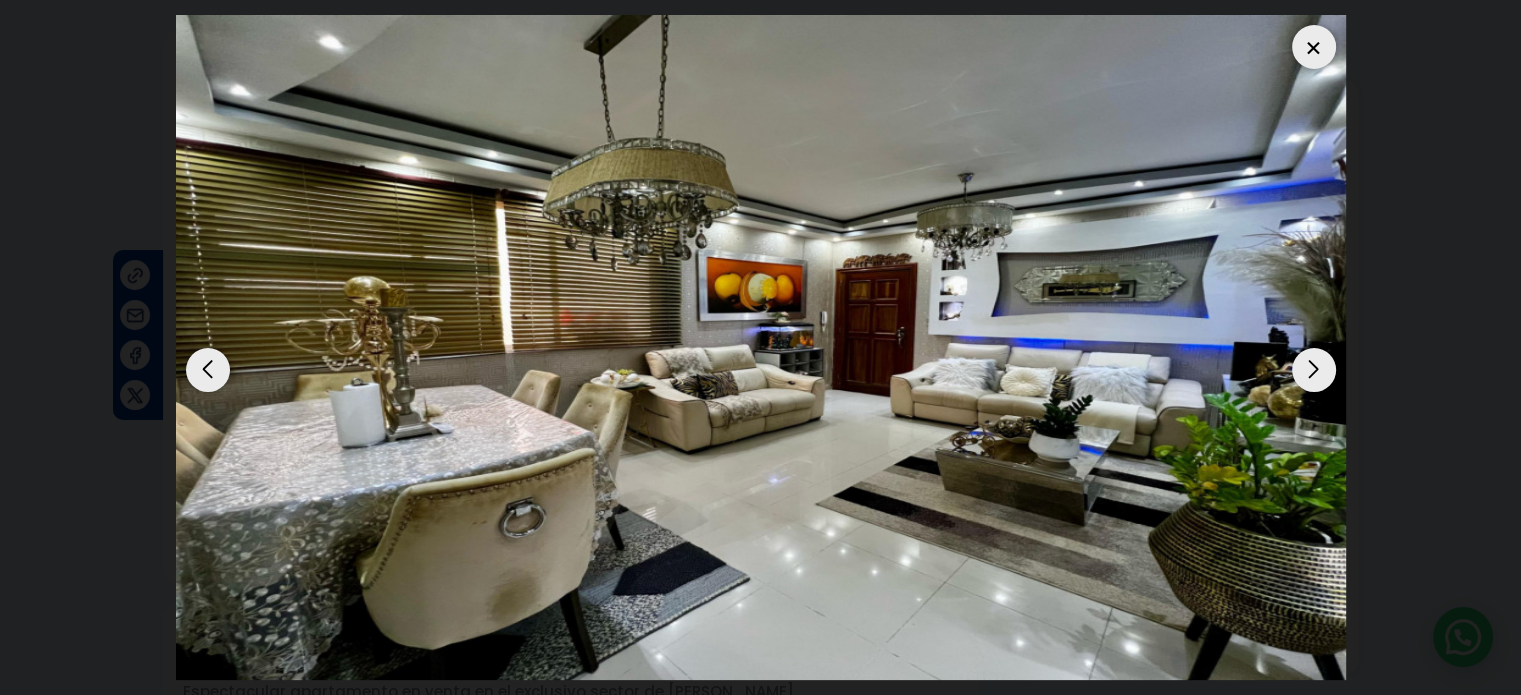 click at bounding box center (1314, 370) 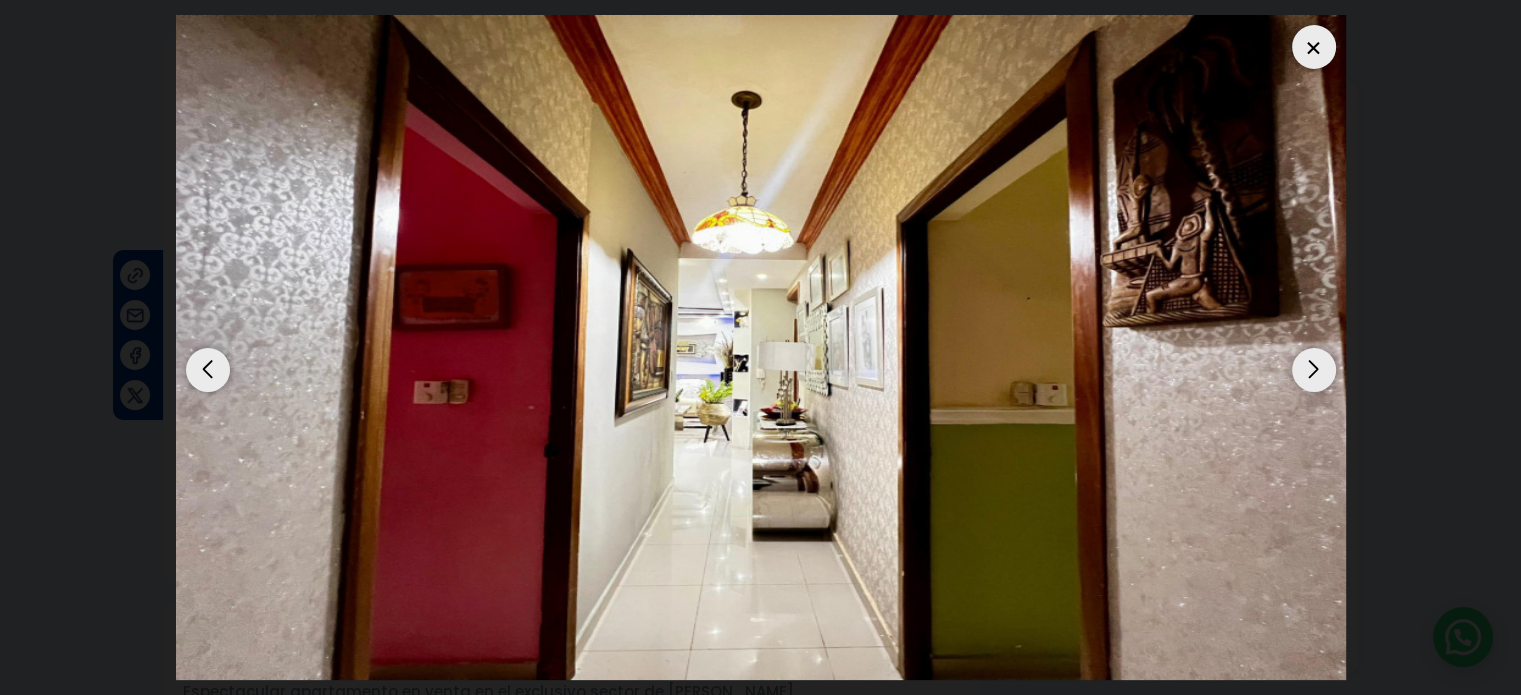 click at bounding box center (208, 370) 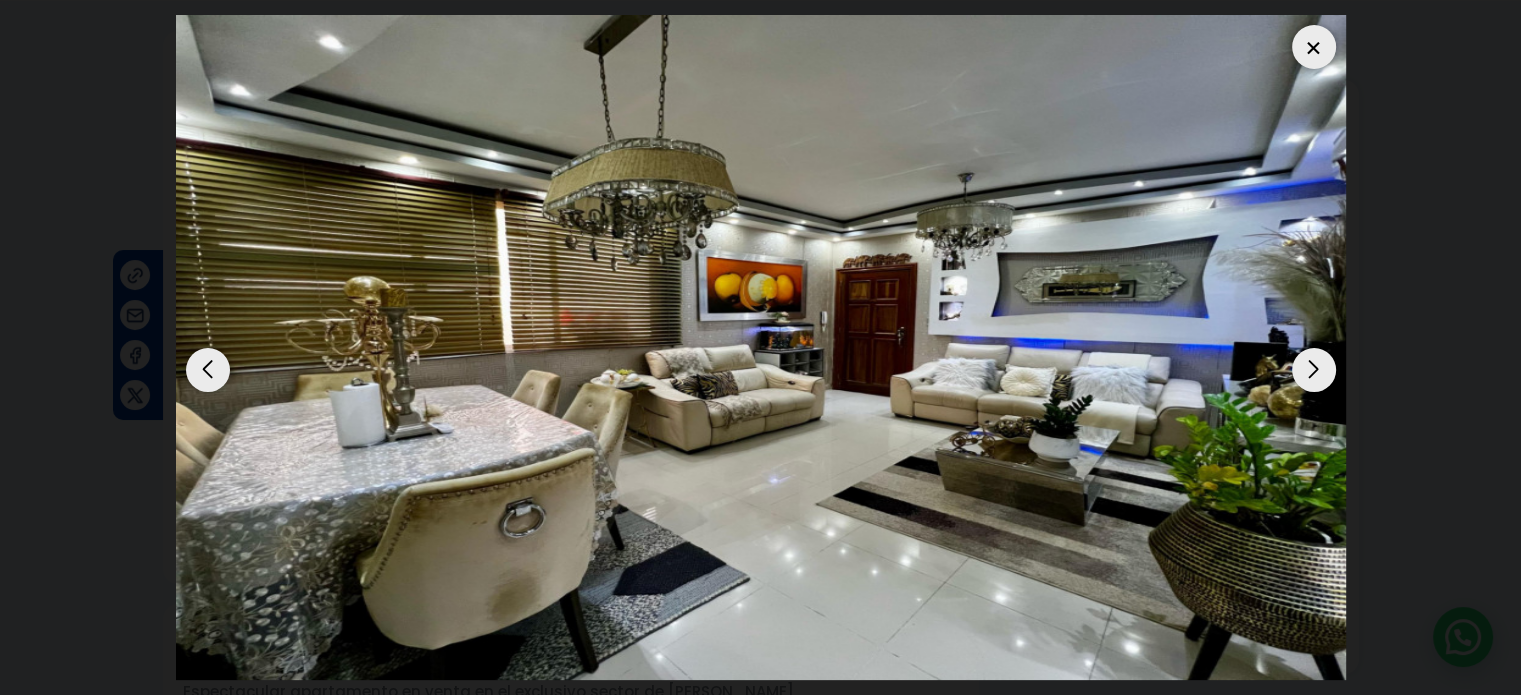 click at bounding box center (1314, 370) 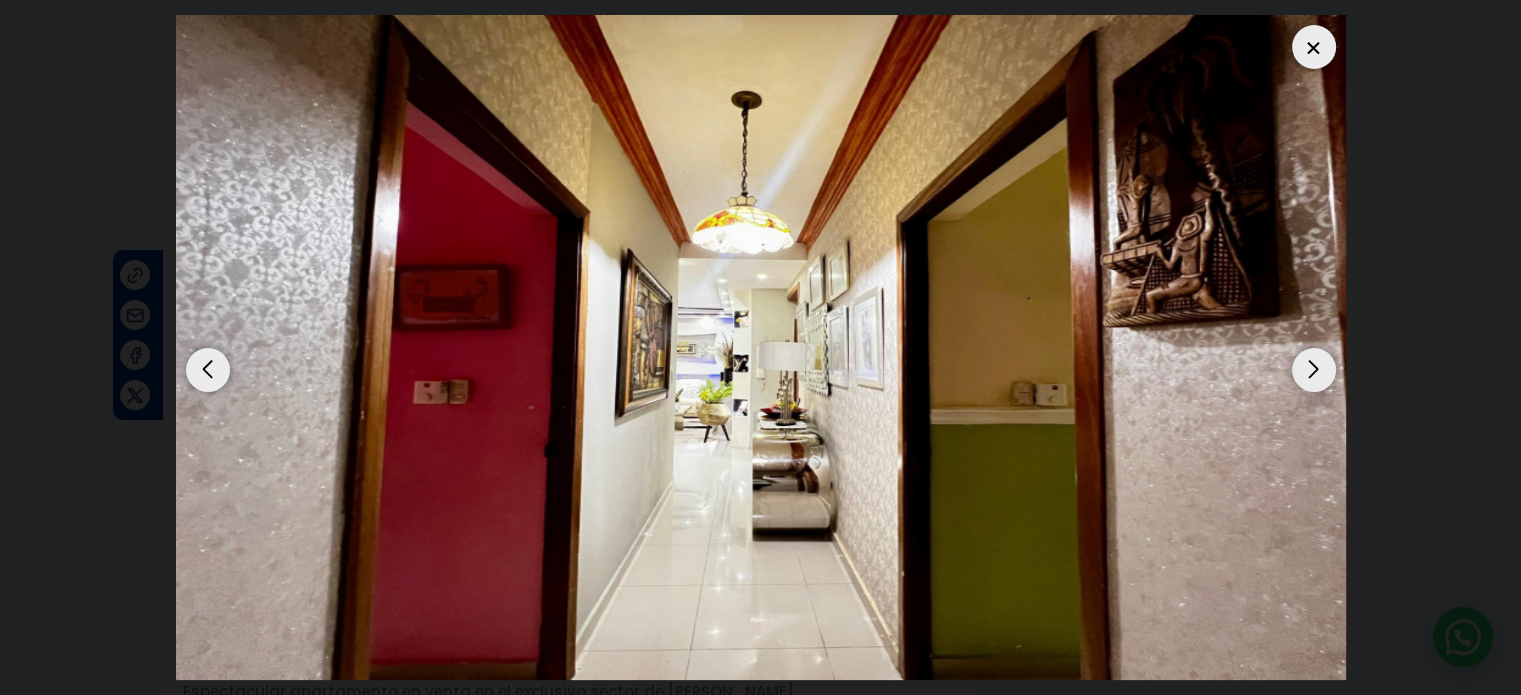 click at bounding box center [1314, 370] 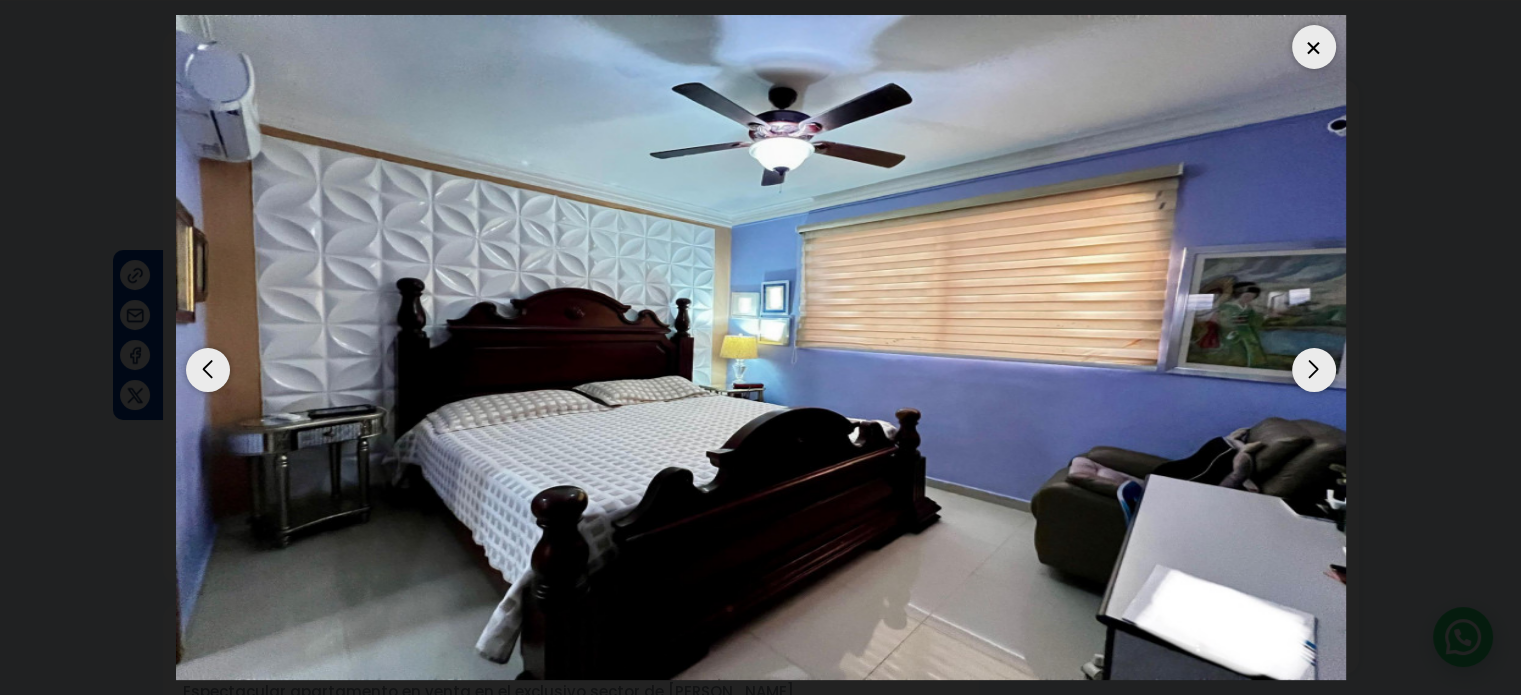 click at bounding box center (208, 370) 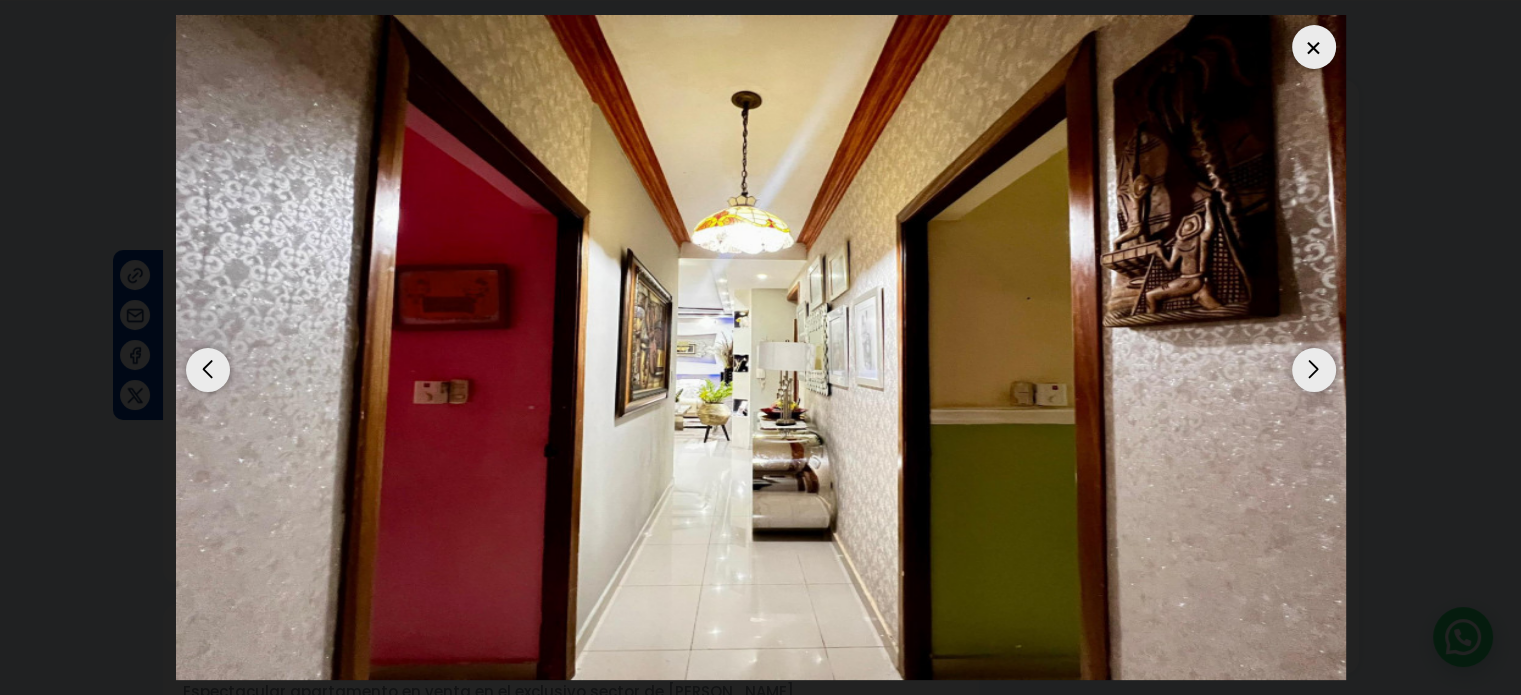 click at bounding box center (1314, 370) 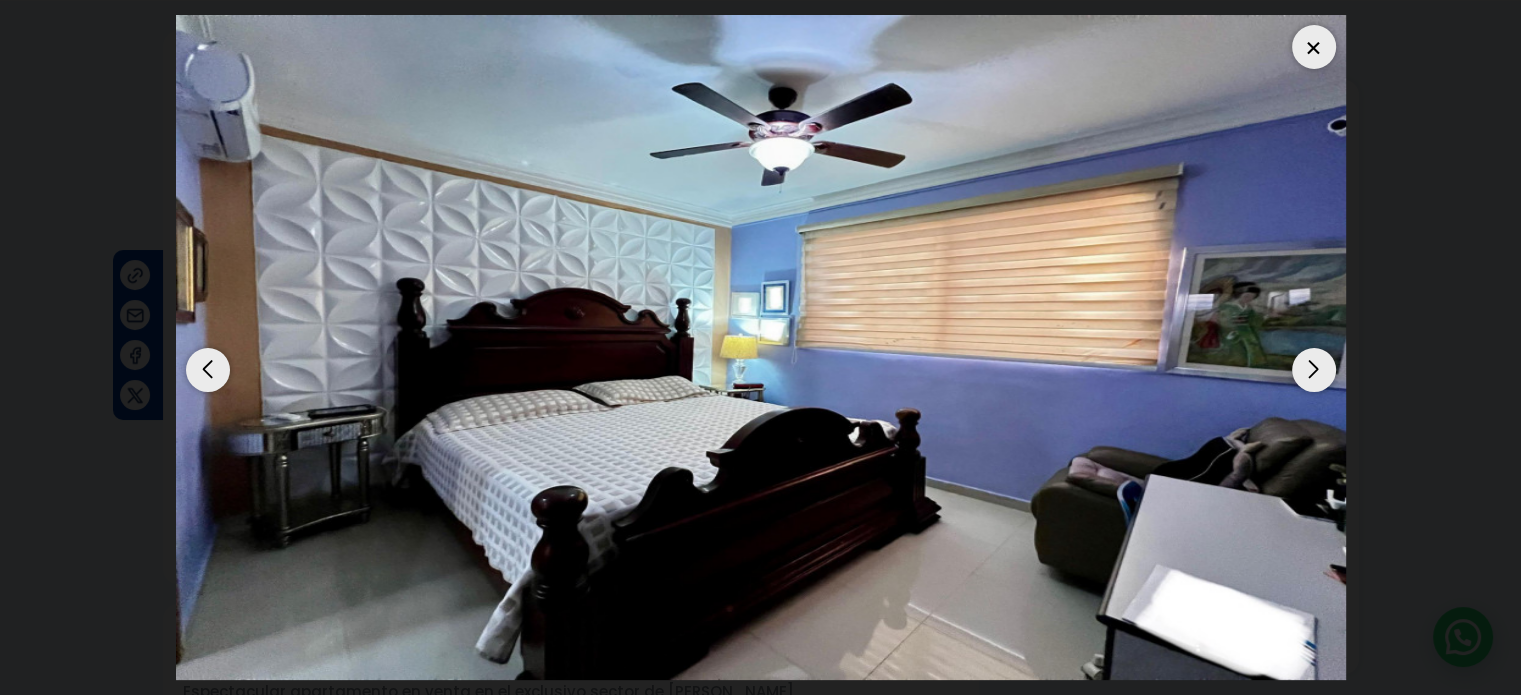 click at bounding box center [208, 370] 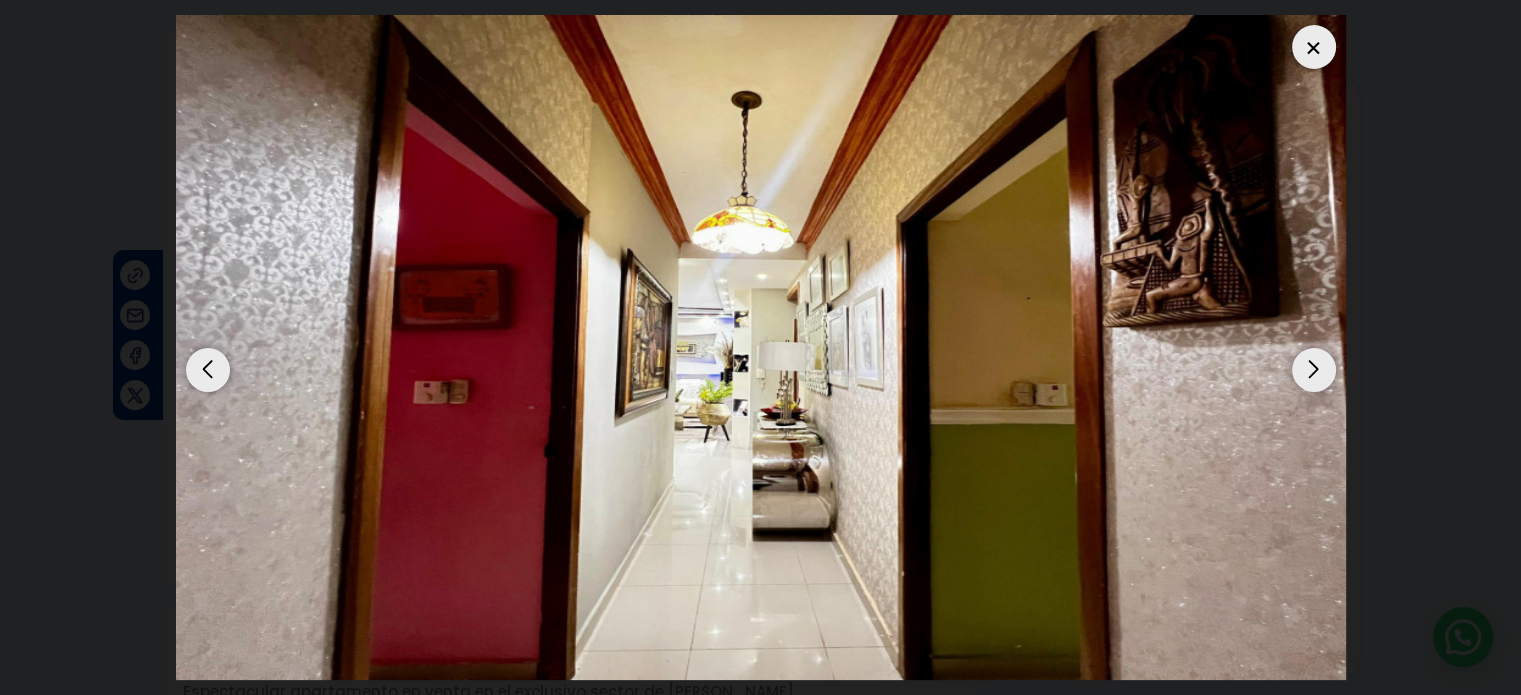 click at bounding box center [208, 370] 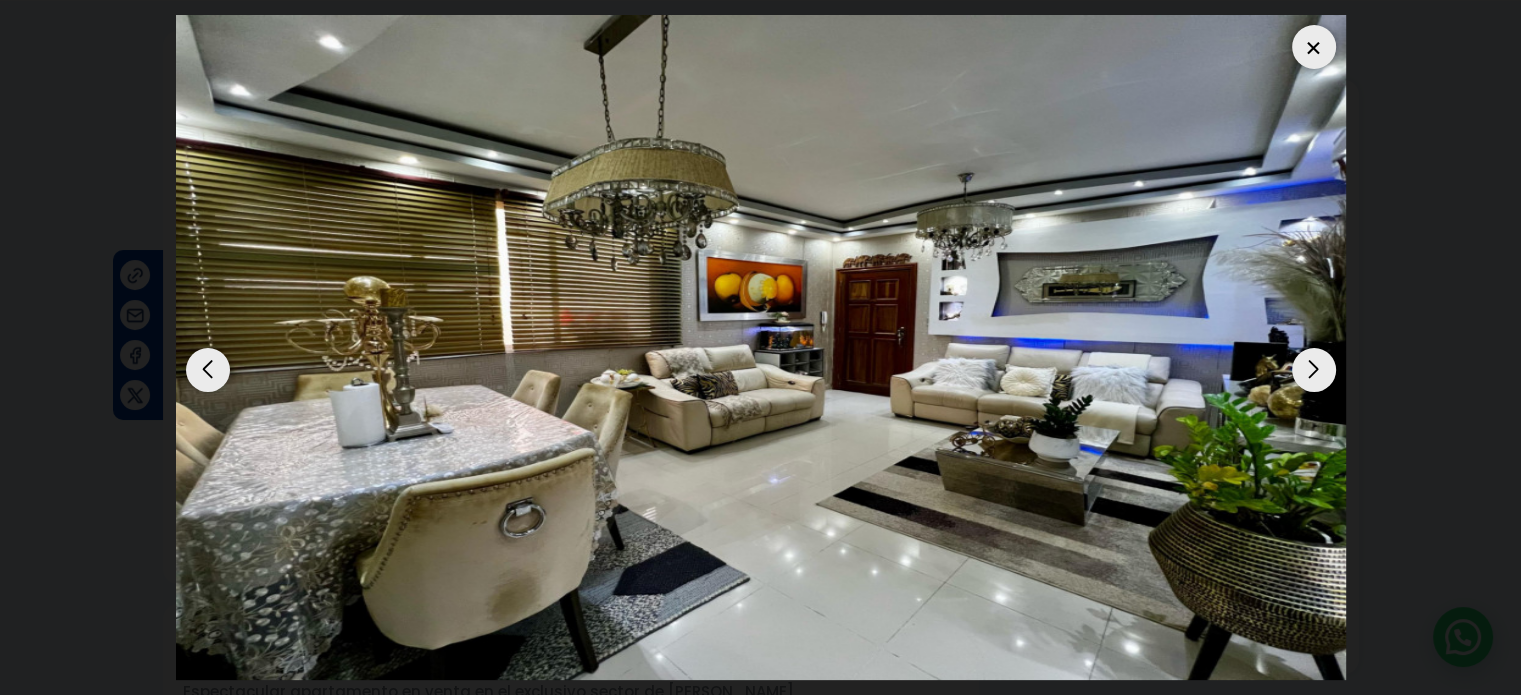 click at bounding box center (1314, 370) 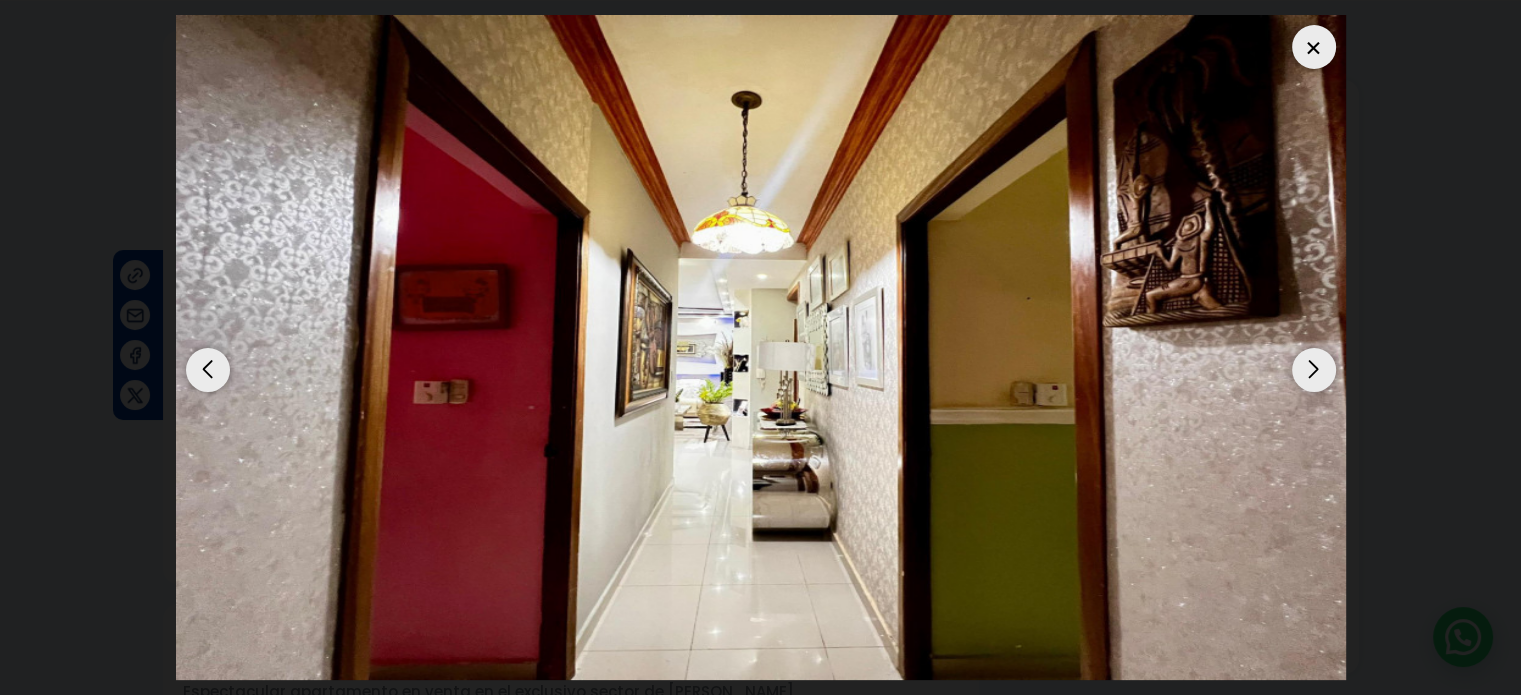 click at bounding box center [1314, 370] 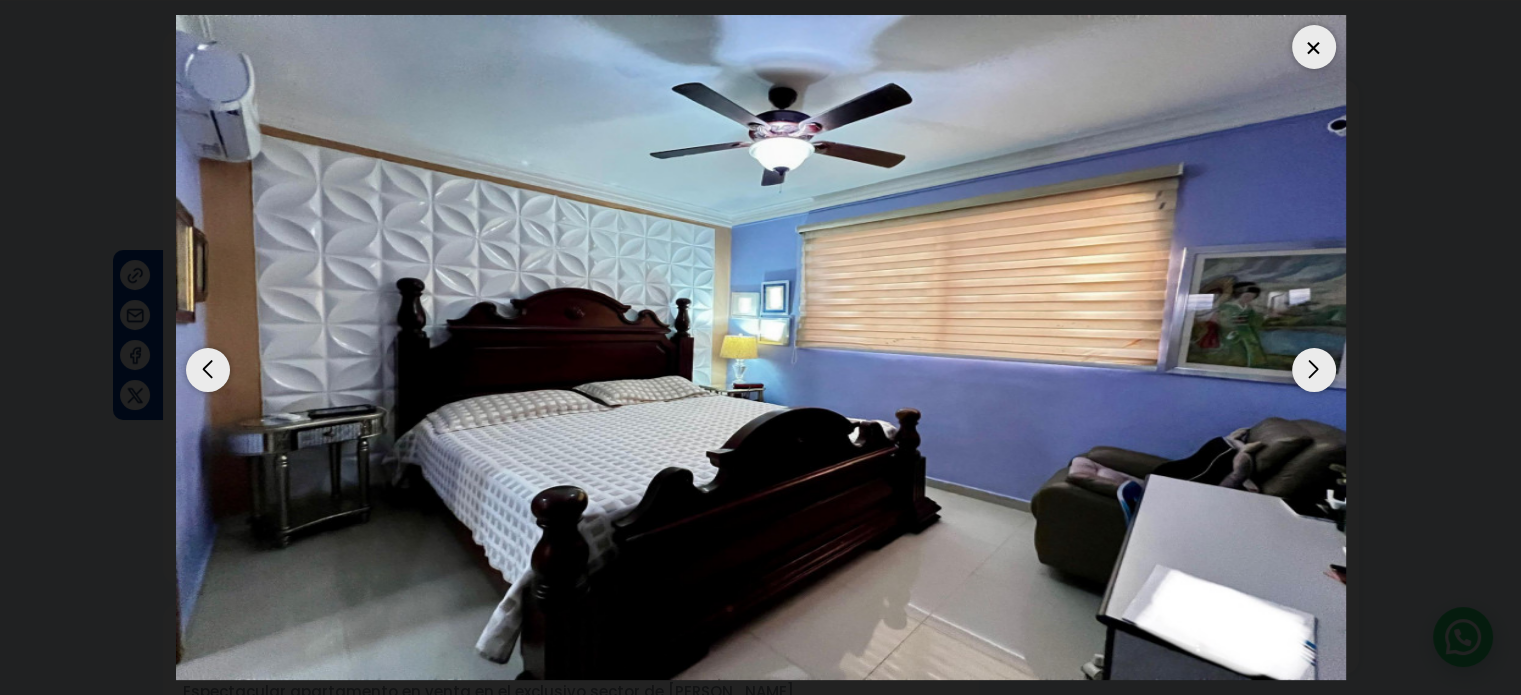 click at bounding box center [1314, 370] 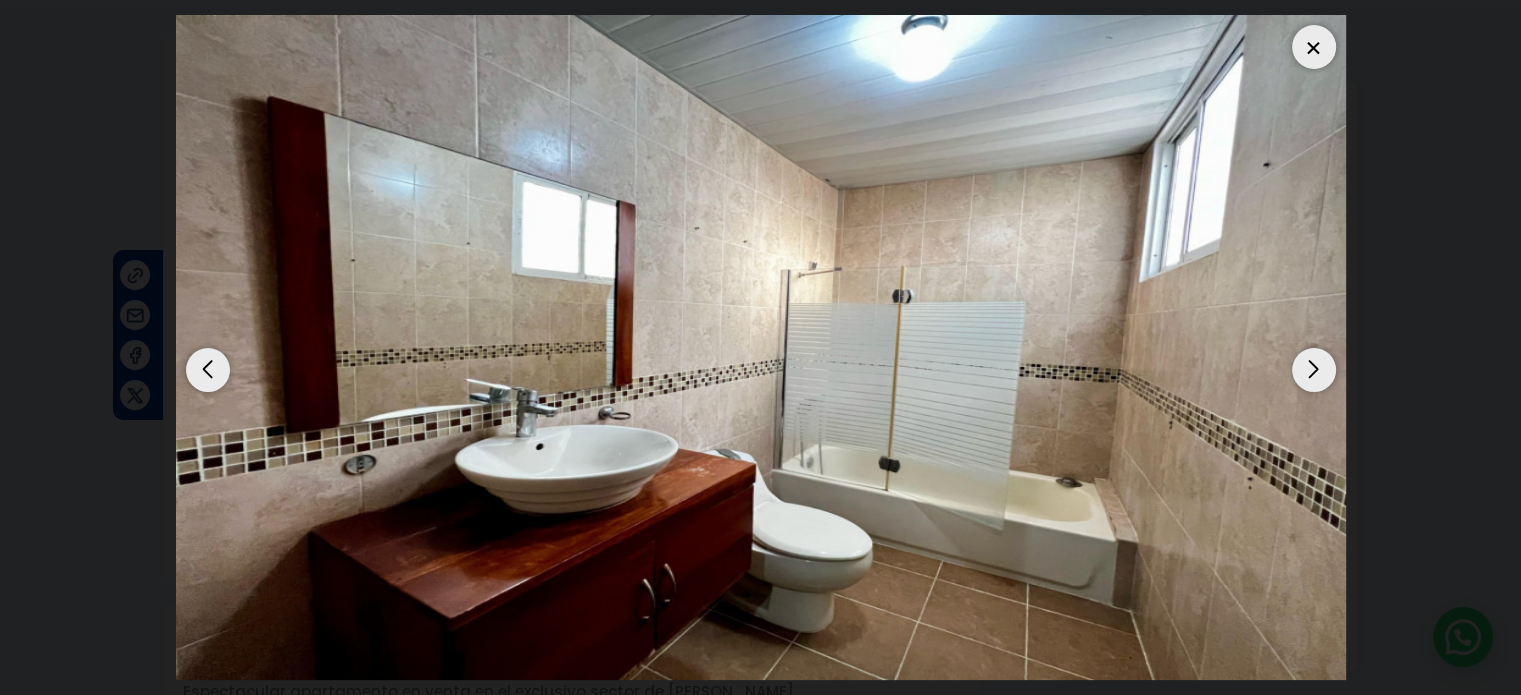 click at bounding box center (1314, 47) 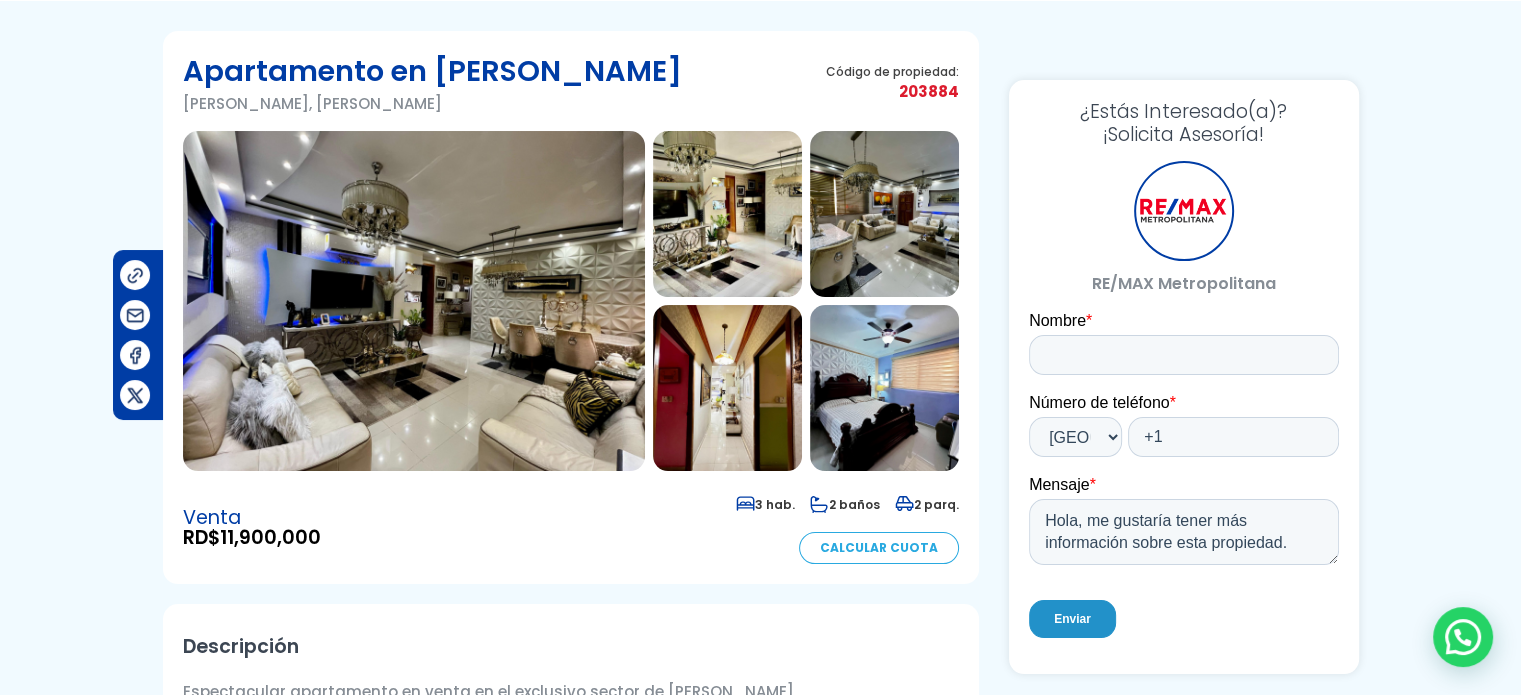 click at bounding box center [414, 301] 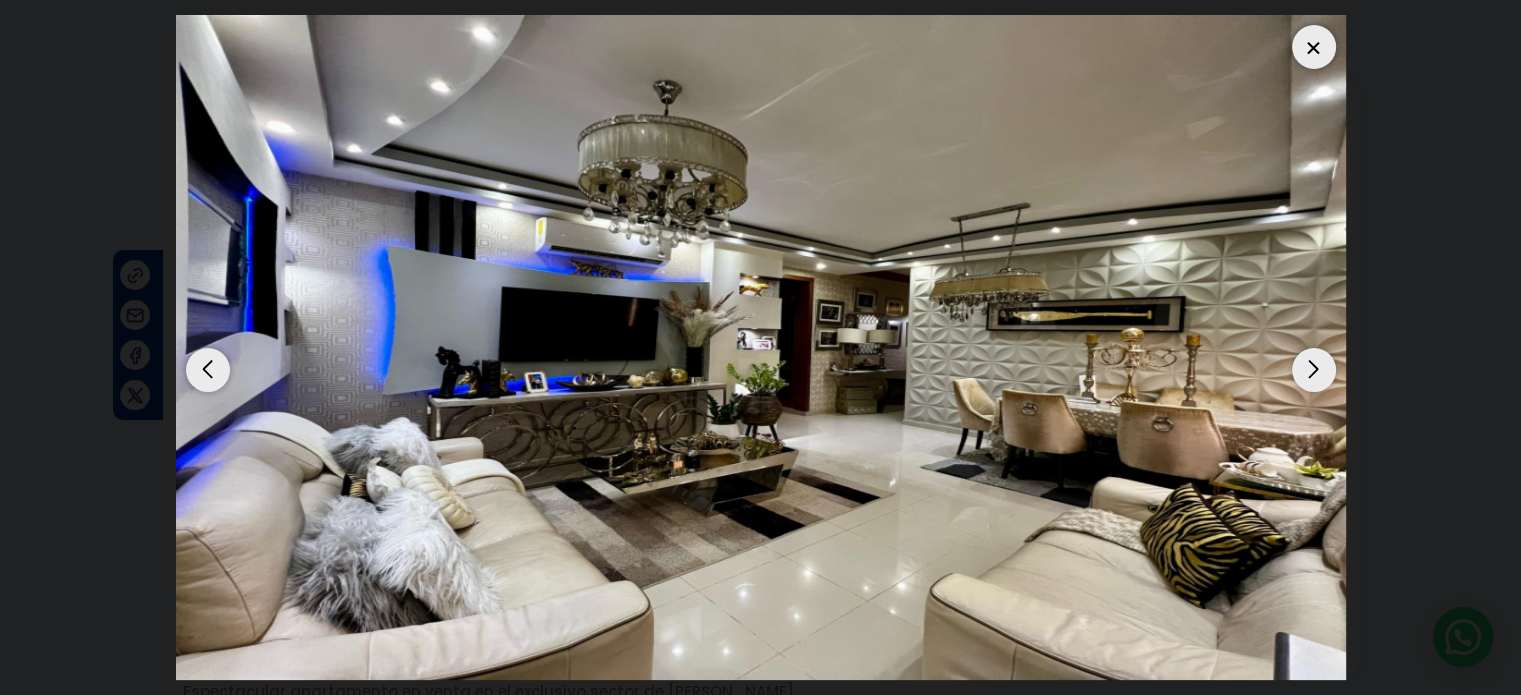 click at bounding box center [1314, 370] 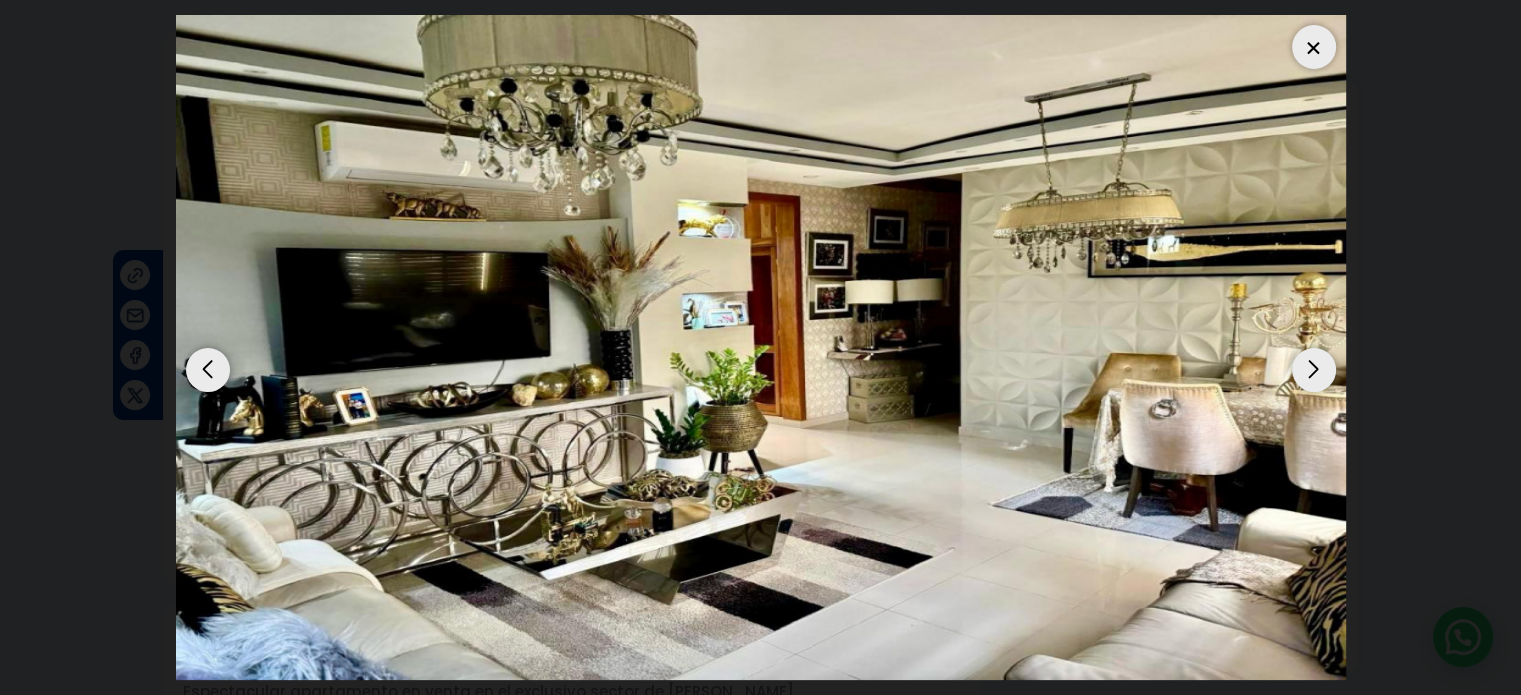 click at bounding box center [1314, 370] 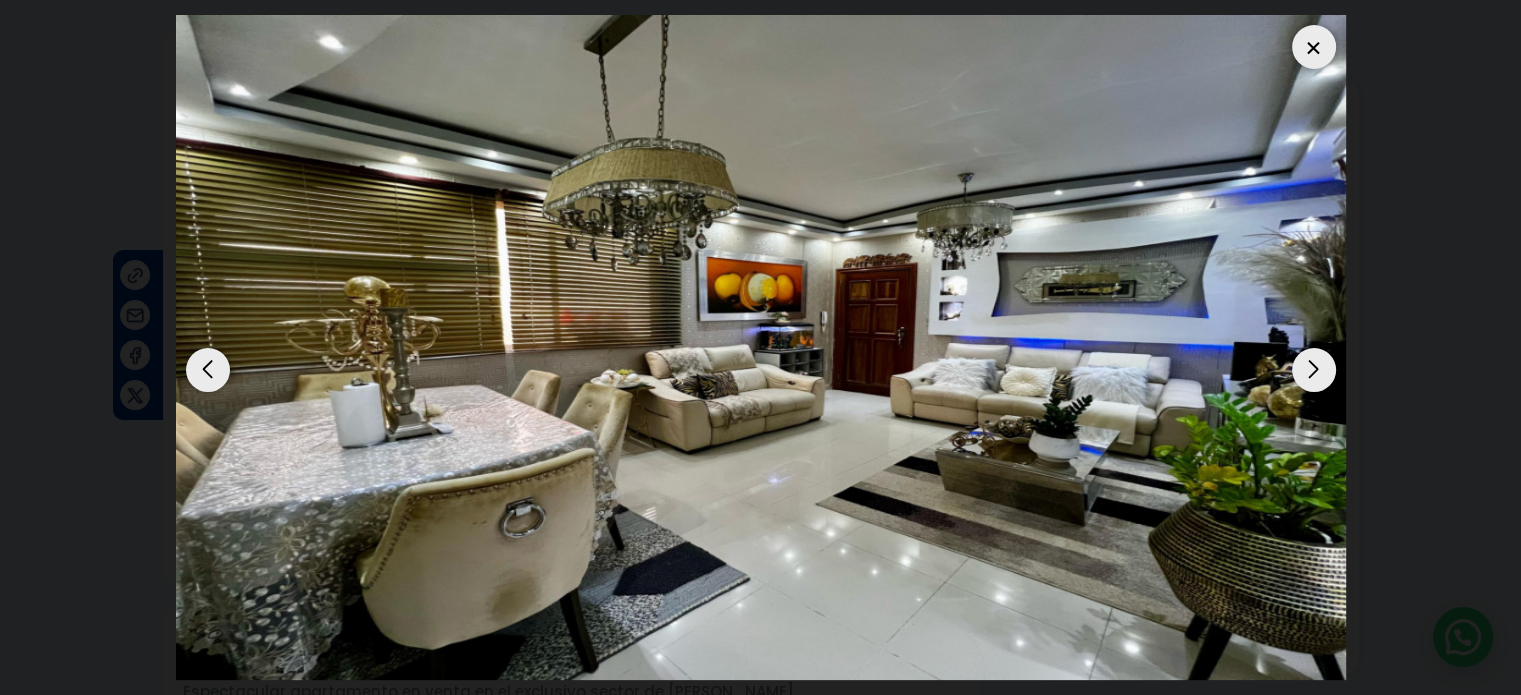 click at bounding box center (1314, 370) 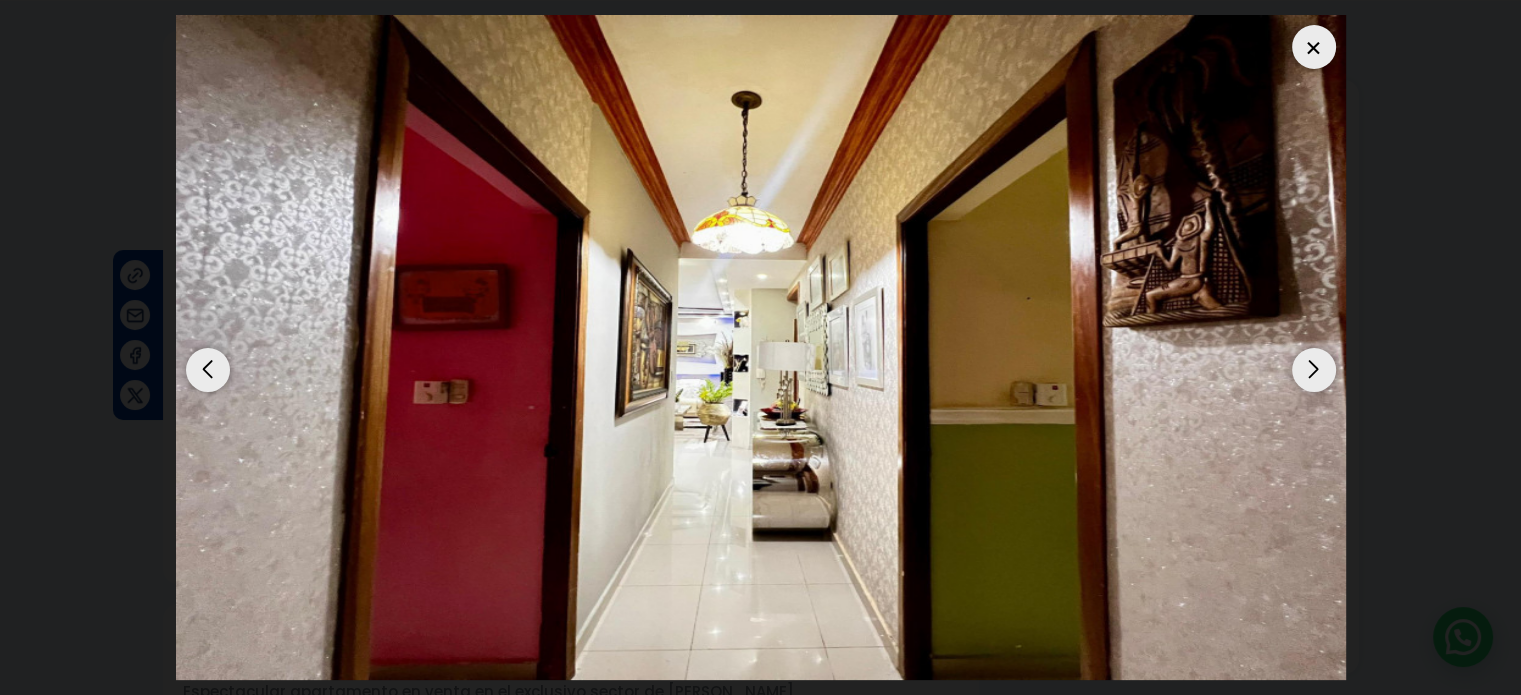 click at bounding box center (1314, 370) 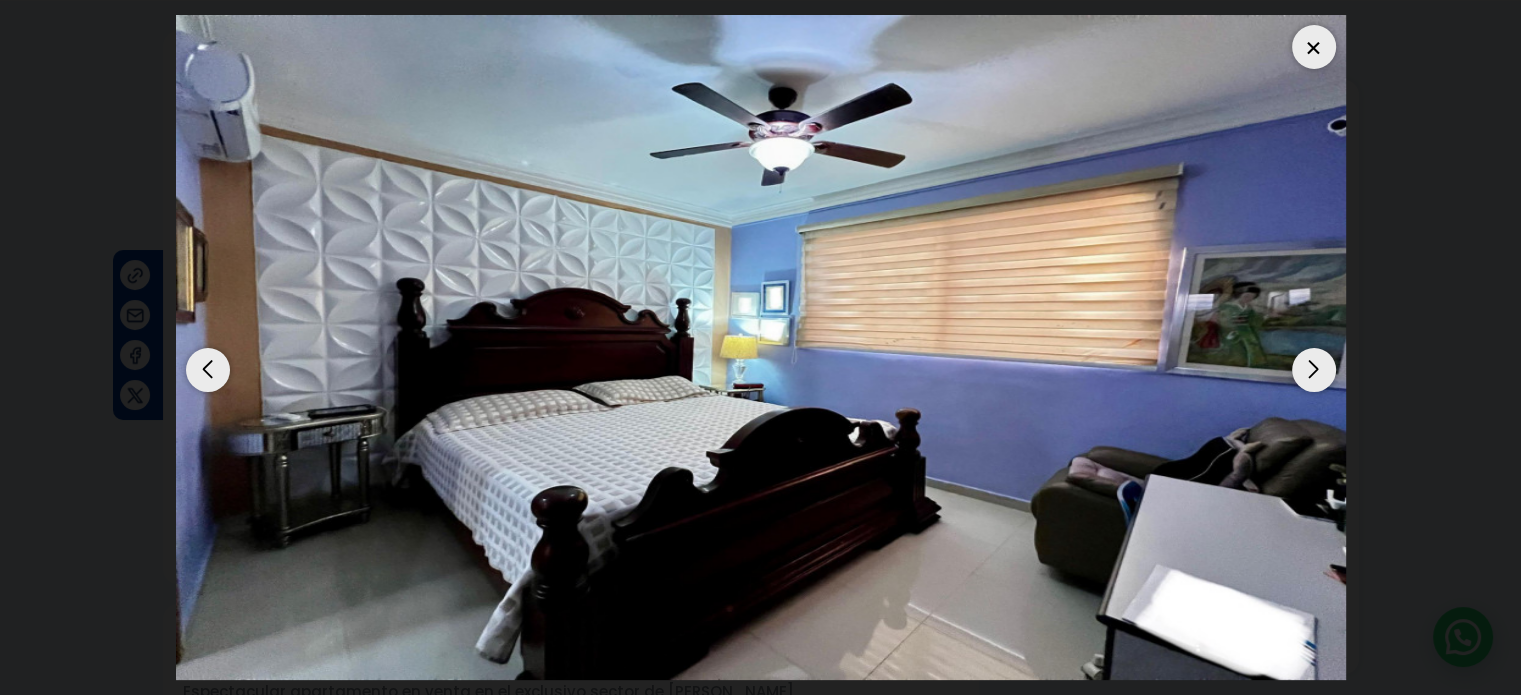 click at bounding box center [1314, 370] 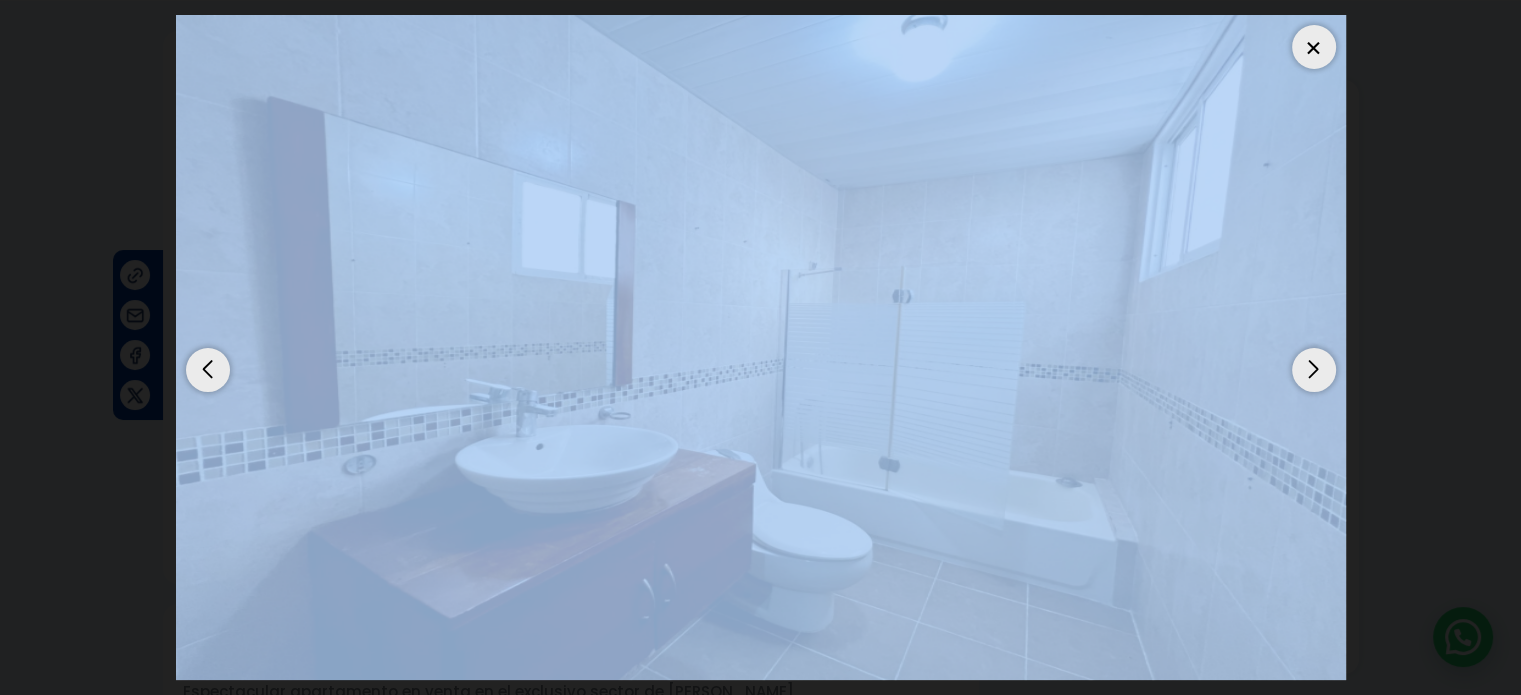 click at bounding box center [1314, 370] 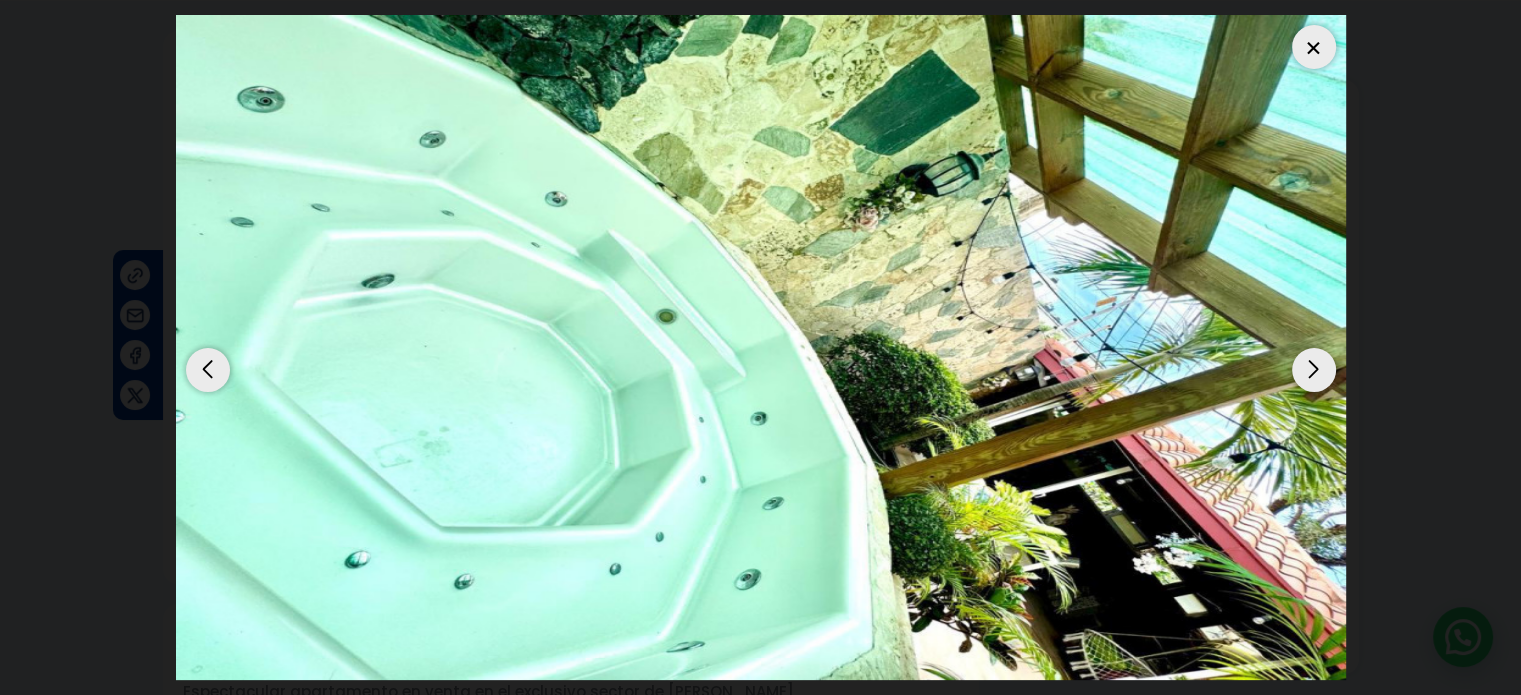 click at bounding box center (761, 347) 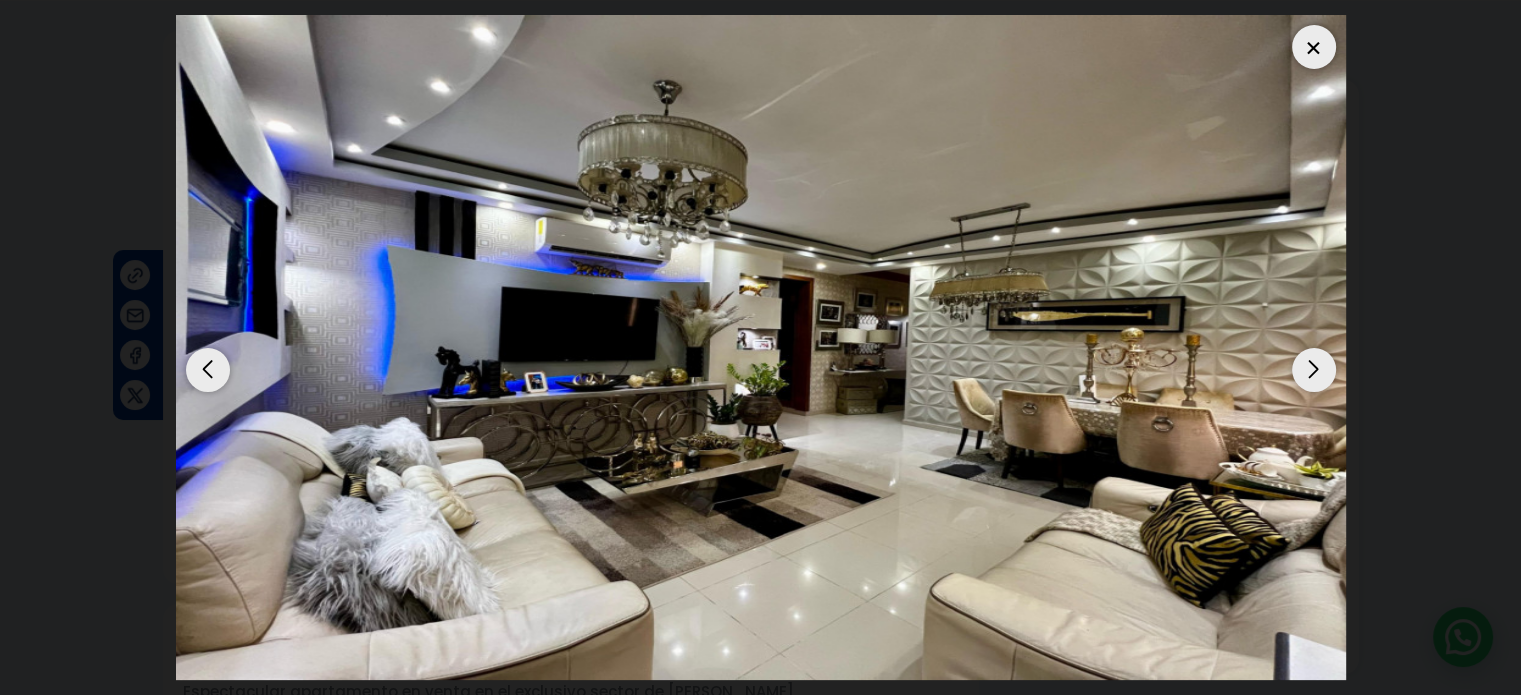 click at bounding box center [1314, 370] 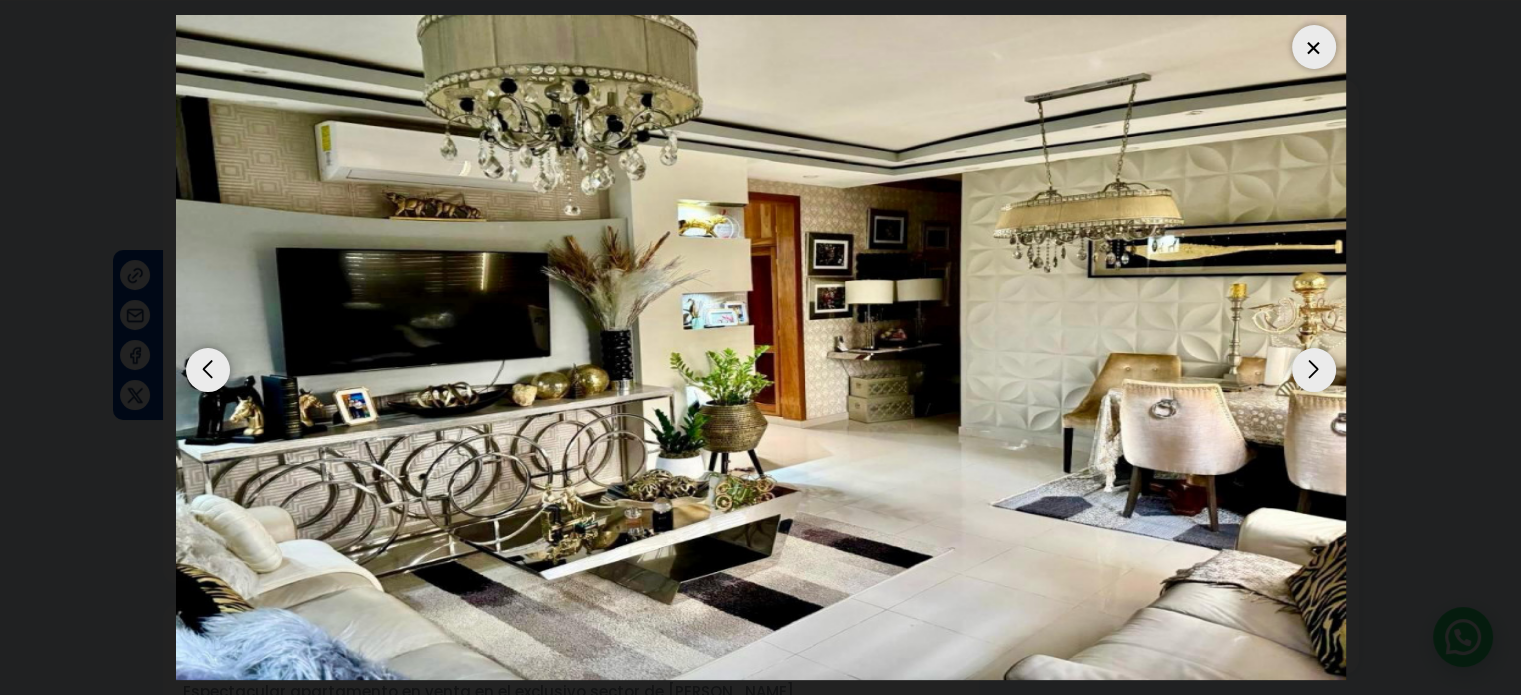 click at bounding box center (1314, 370) 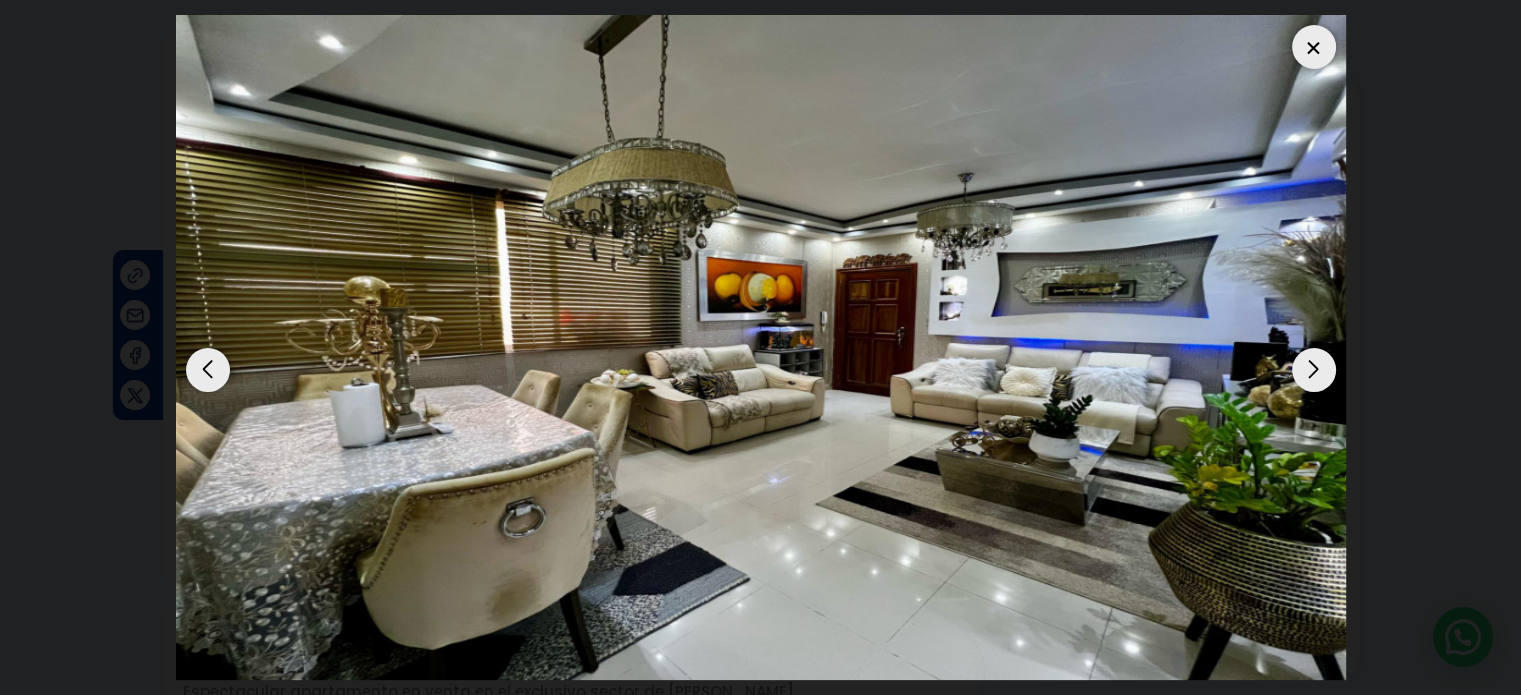 click at bounding box center (1314, 370) 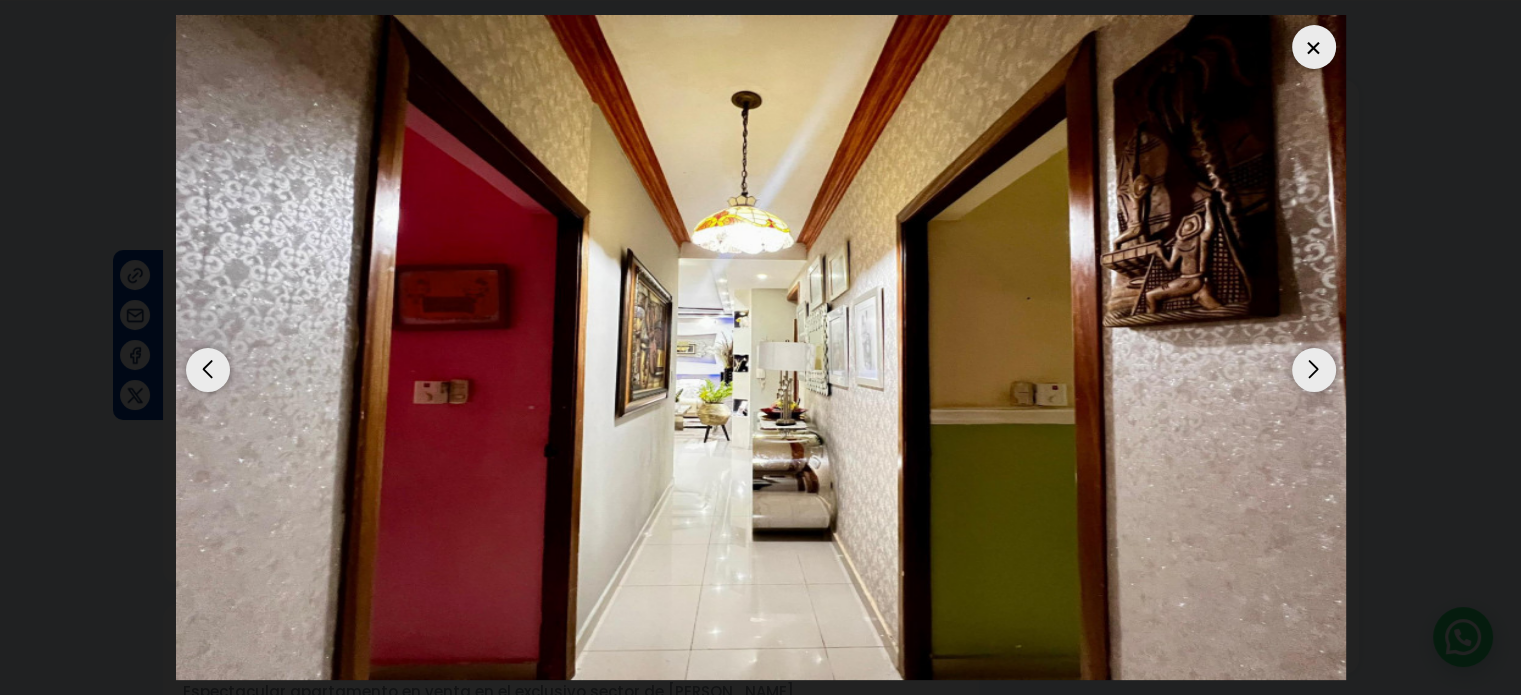 click at bounding box center [1314, 370] 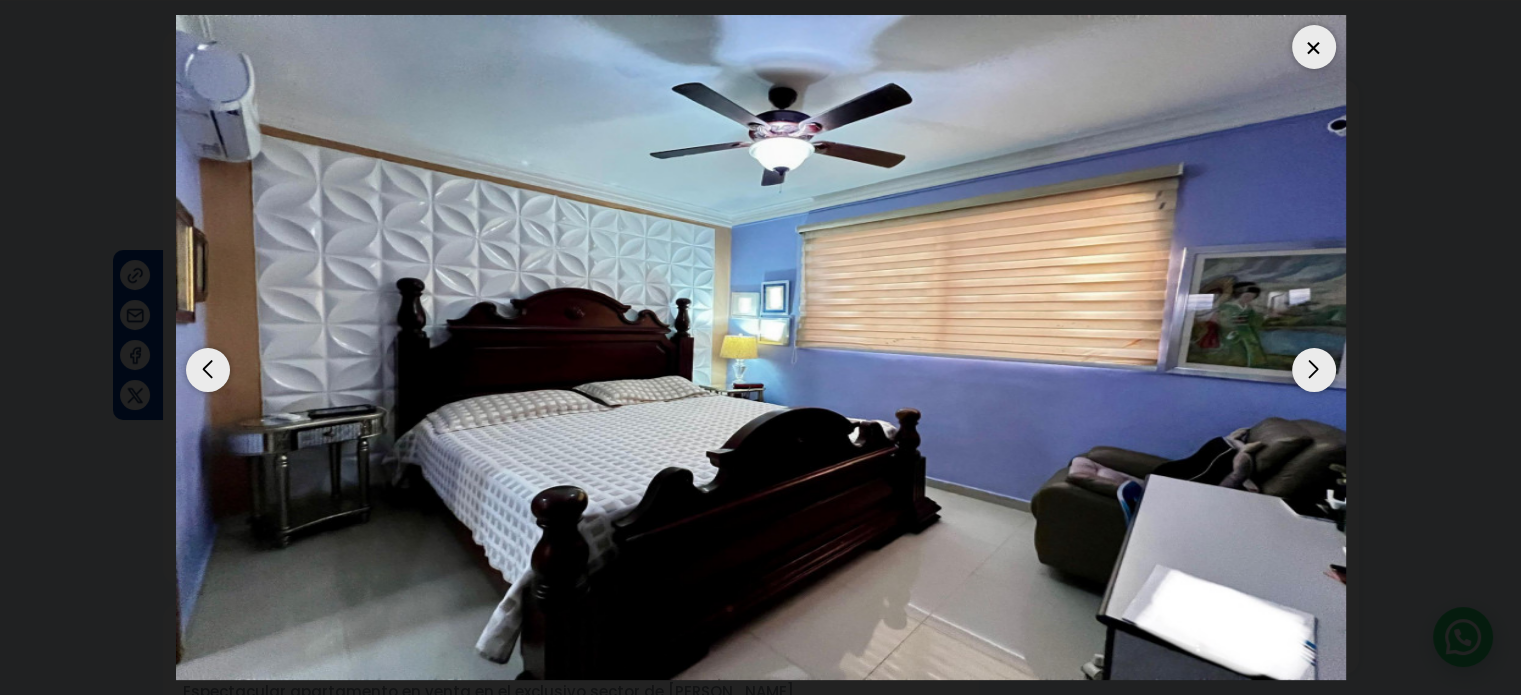 click at bounding box center [1314, 370] 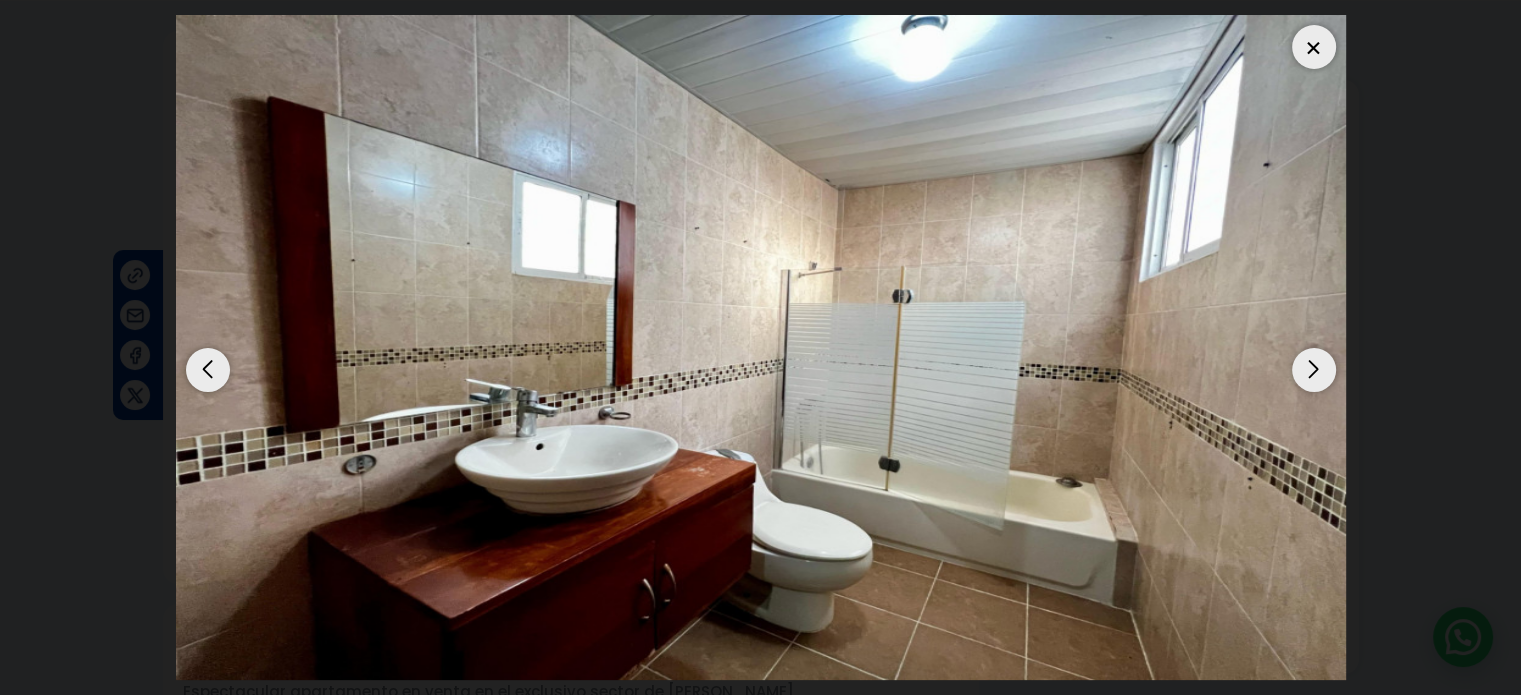 click at bounding box center [1314, 370] 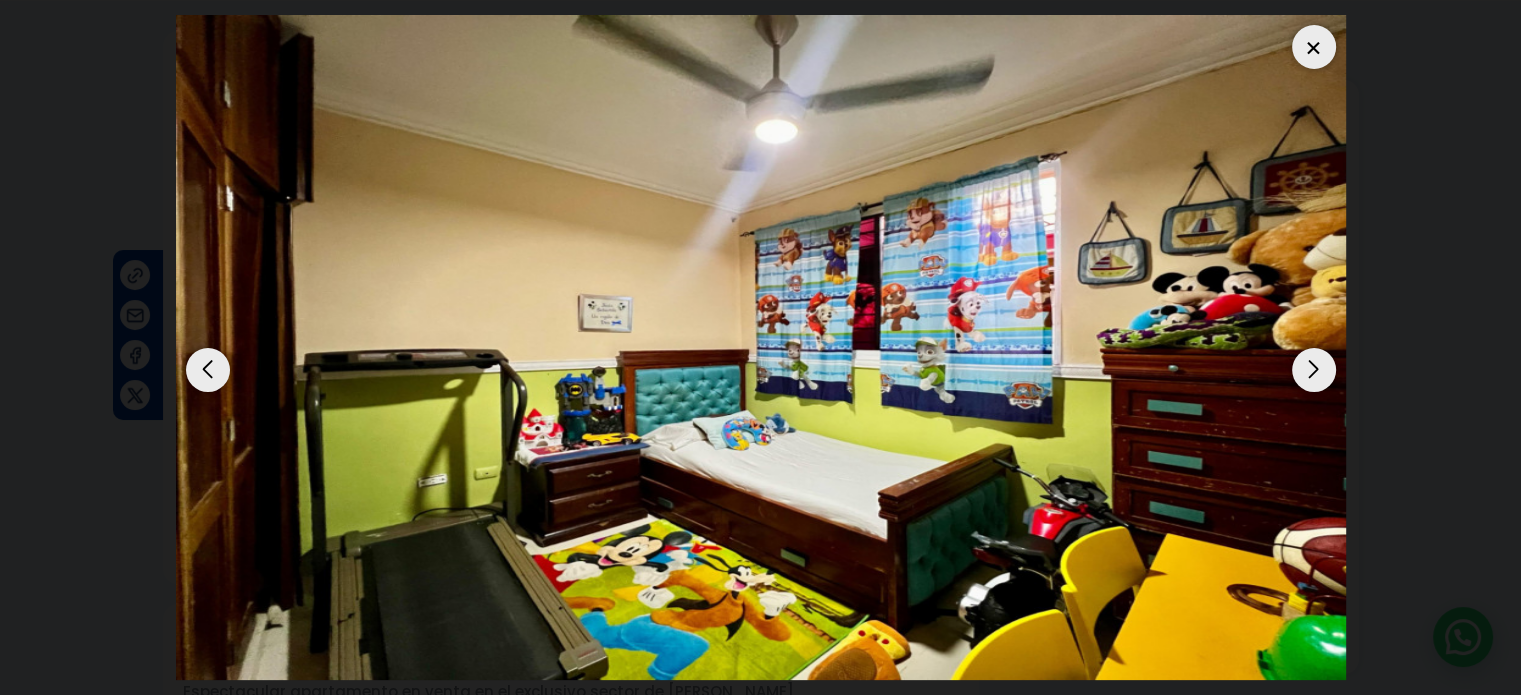 click at bounding box center (208, 370) 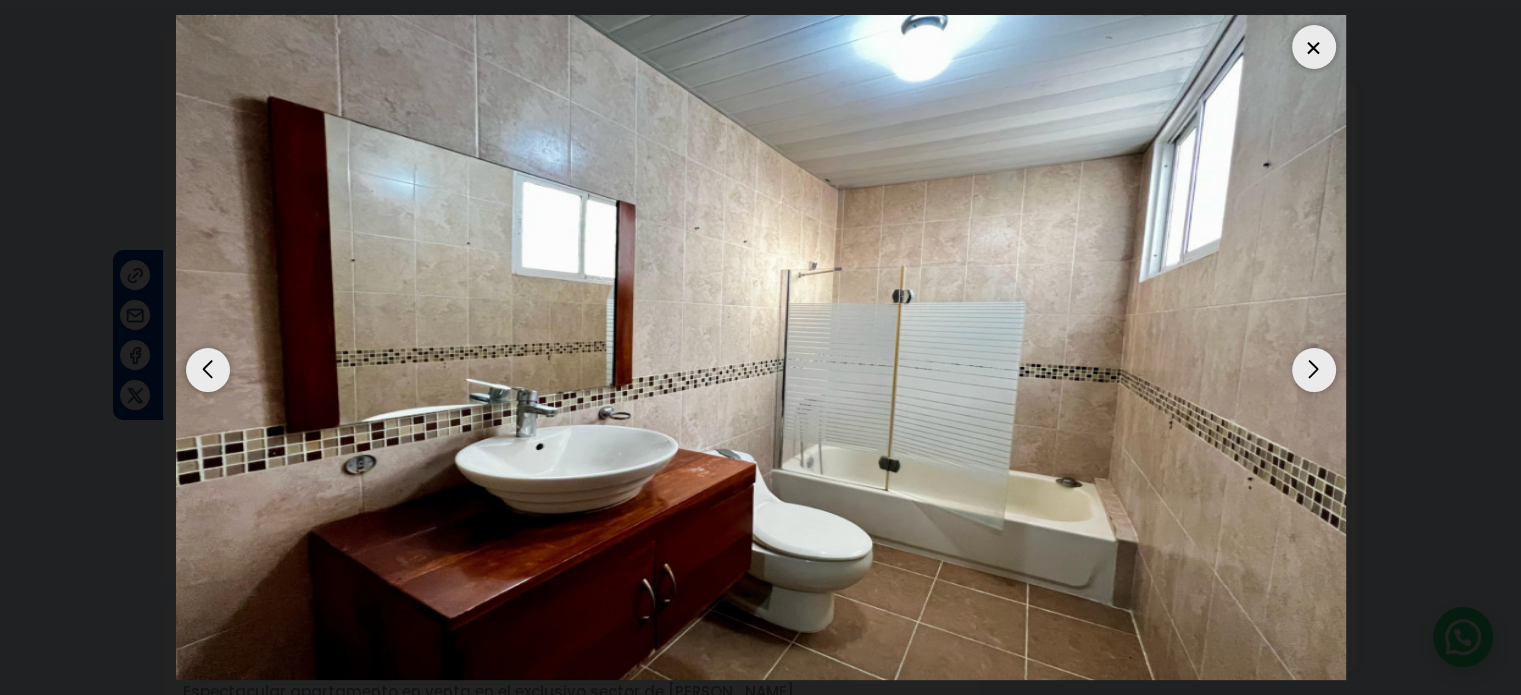 click at bounding box center (1314, 370) 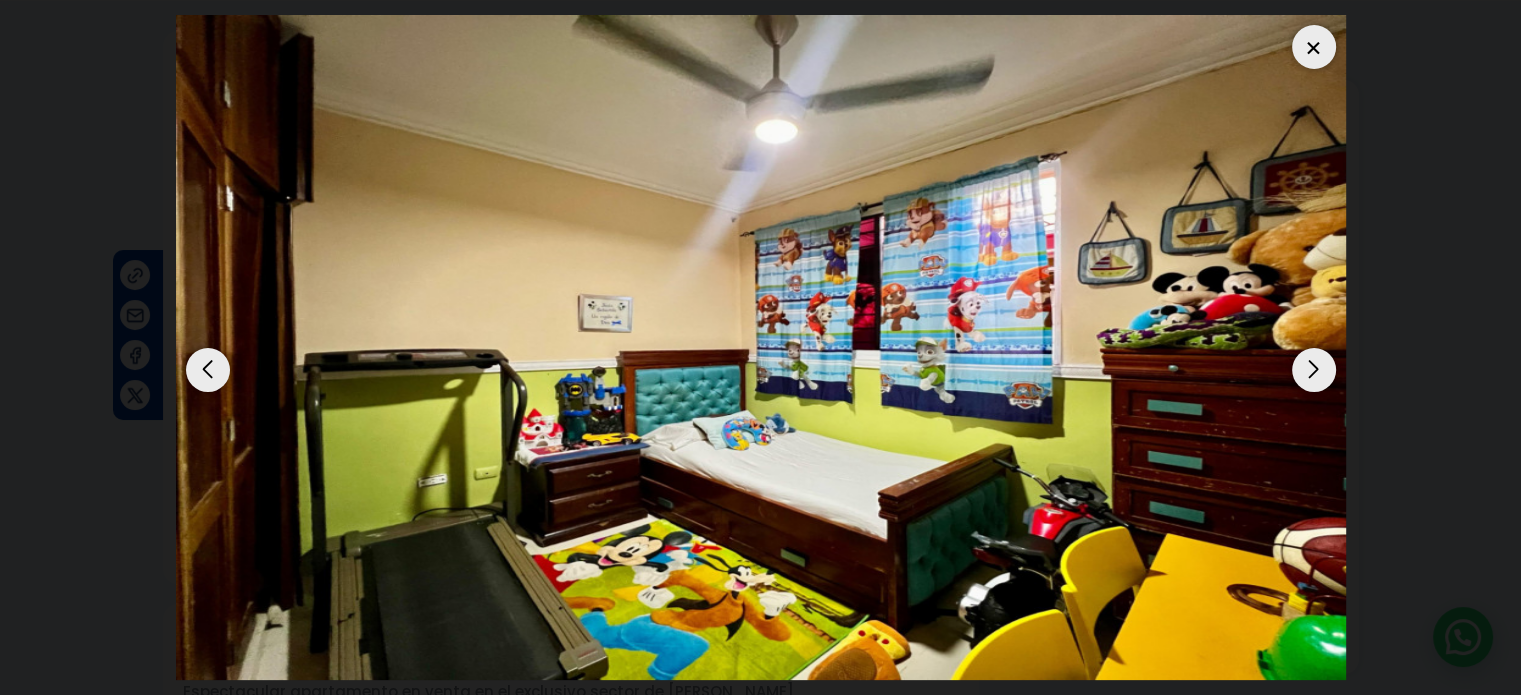 click at bounding box center (1314, 370) 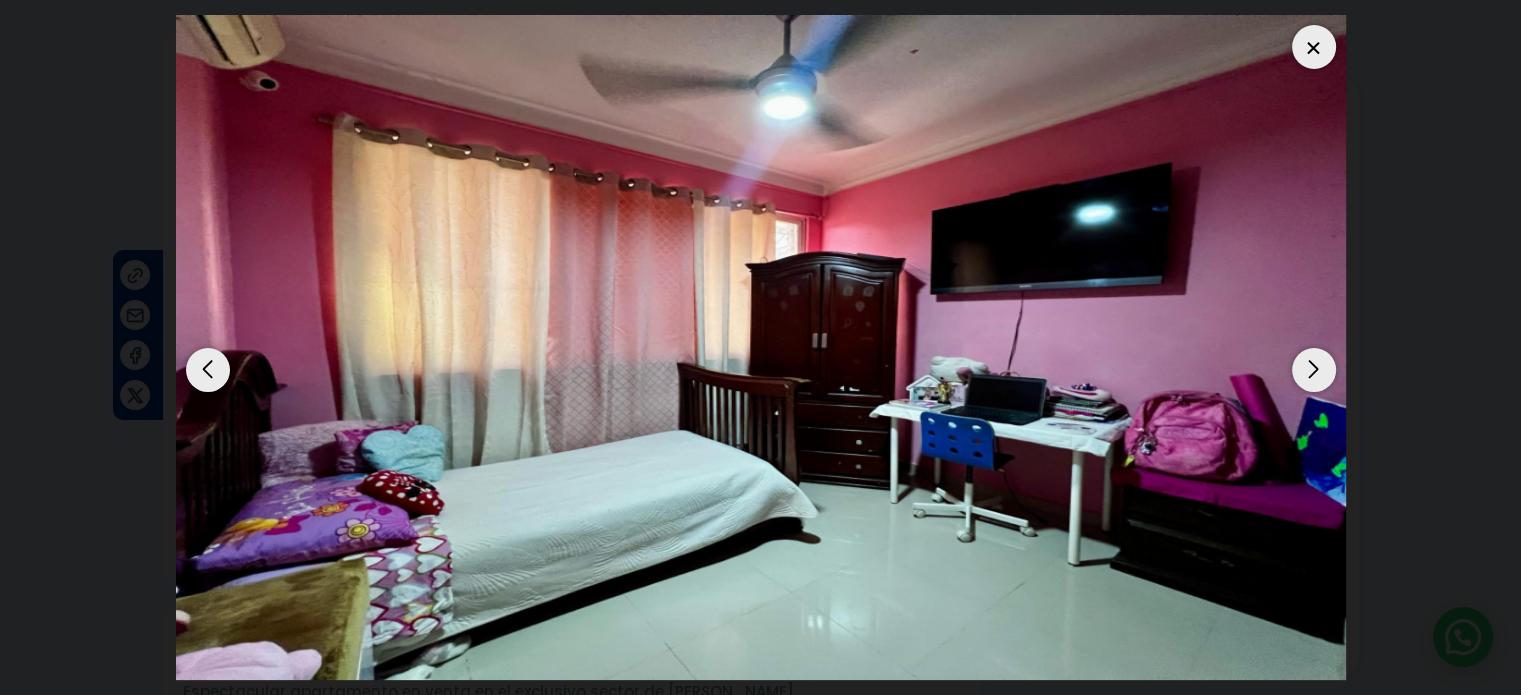 click at bounding box center (1314, 370) 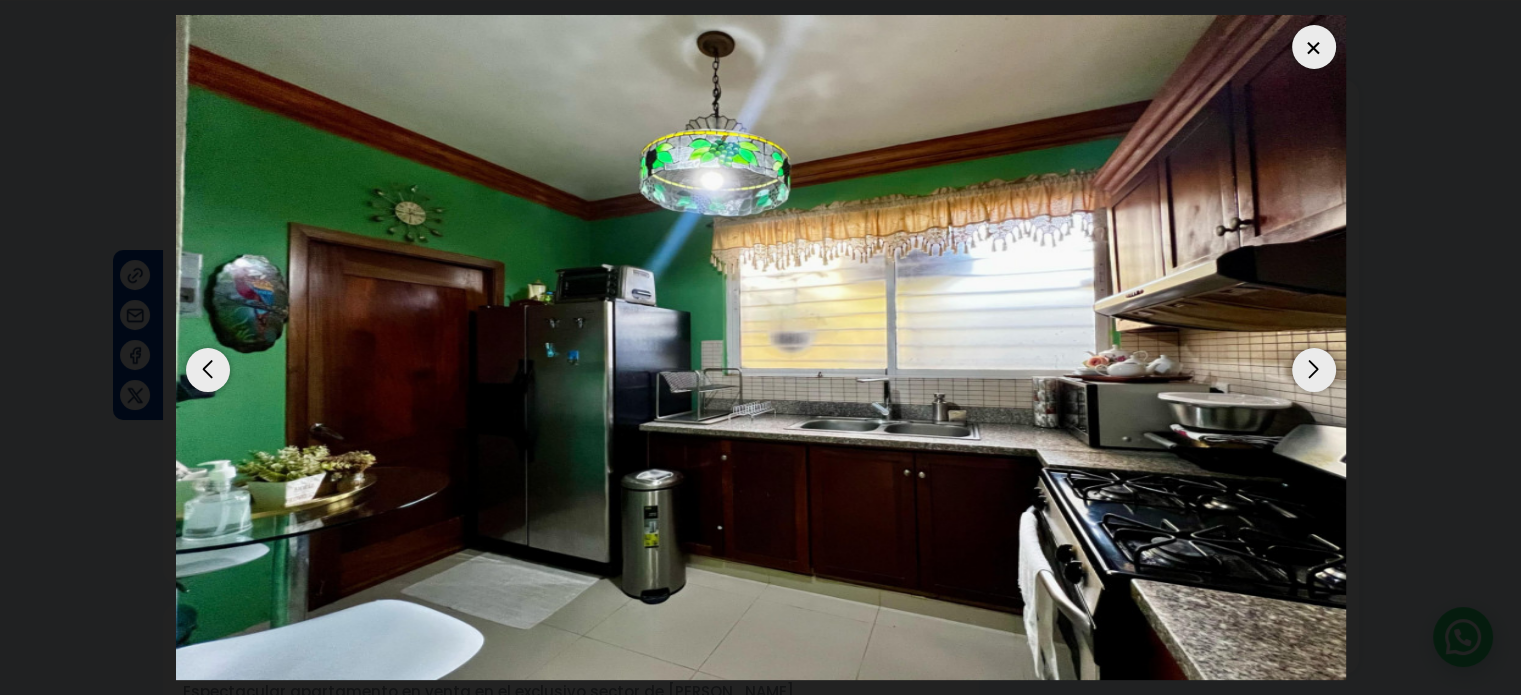 click at bounding box center (1314, 370) 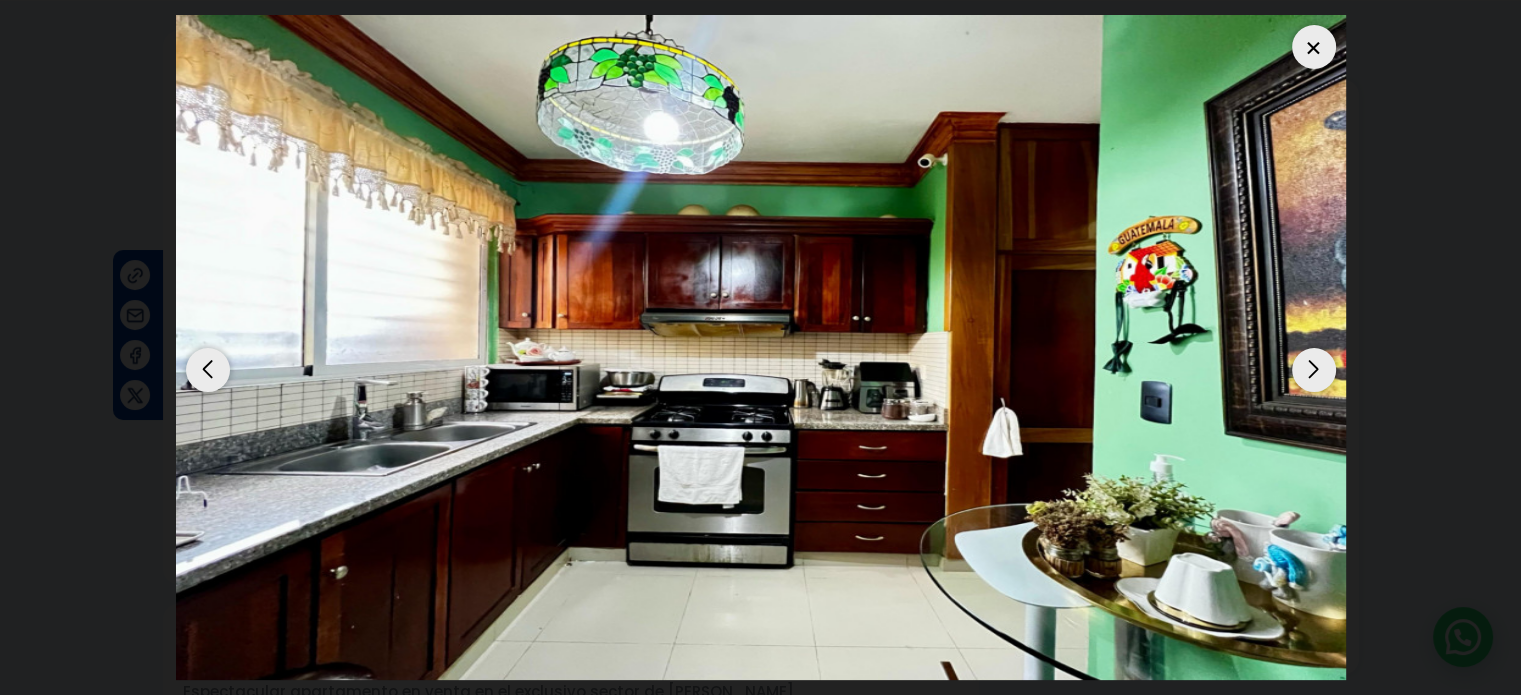 click at bounding box center [1314, 370] 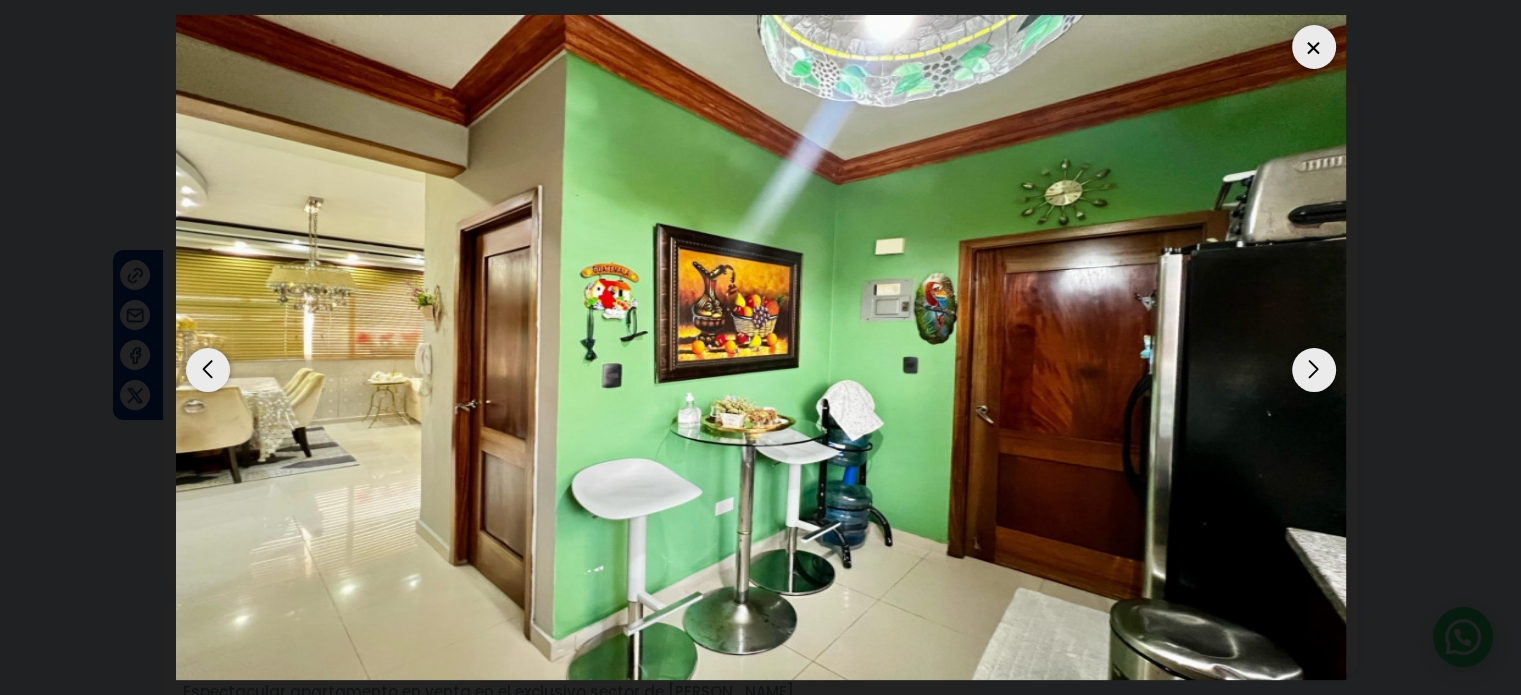 click at bounding box center (1314, 370) 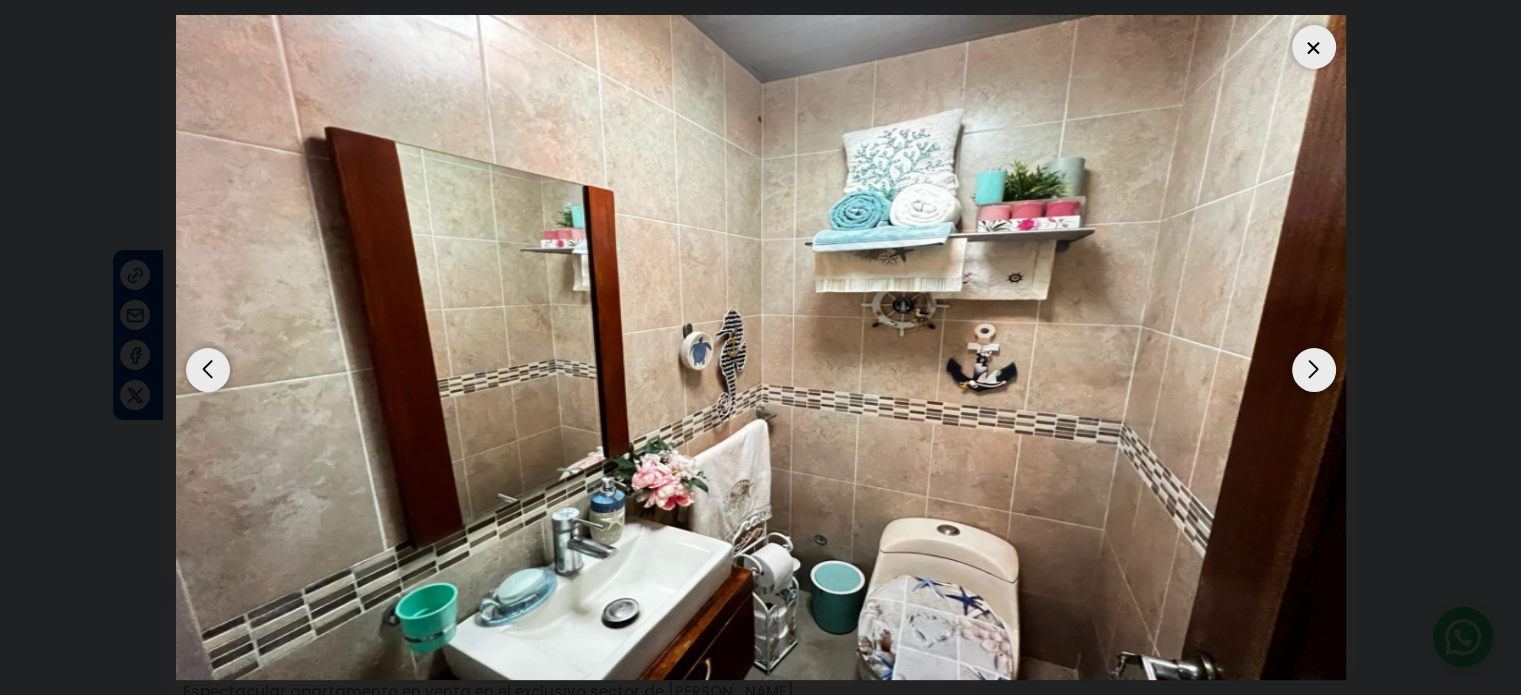click at bounding box center [1314, 370] 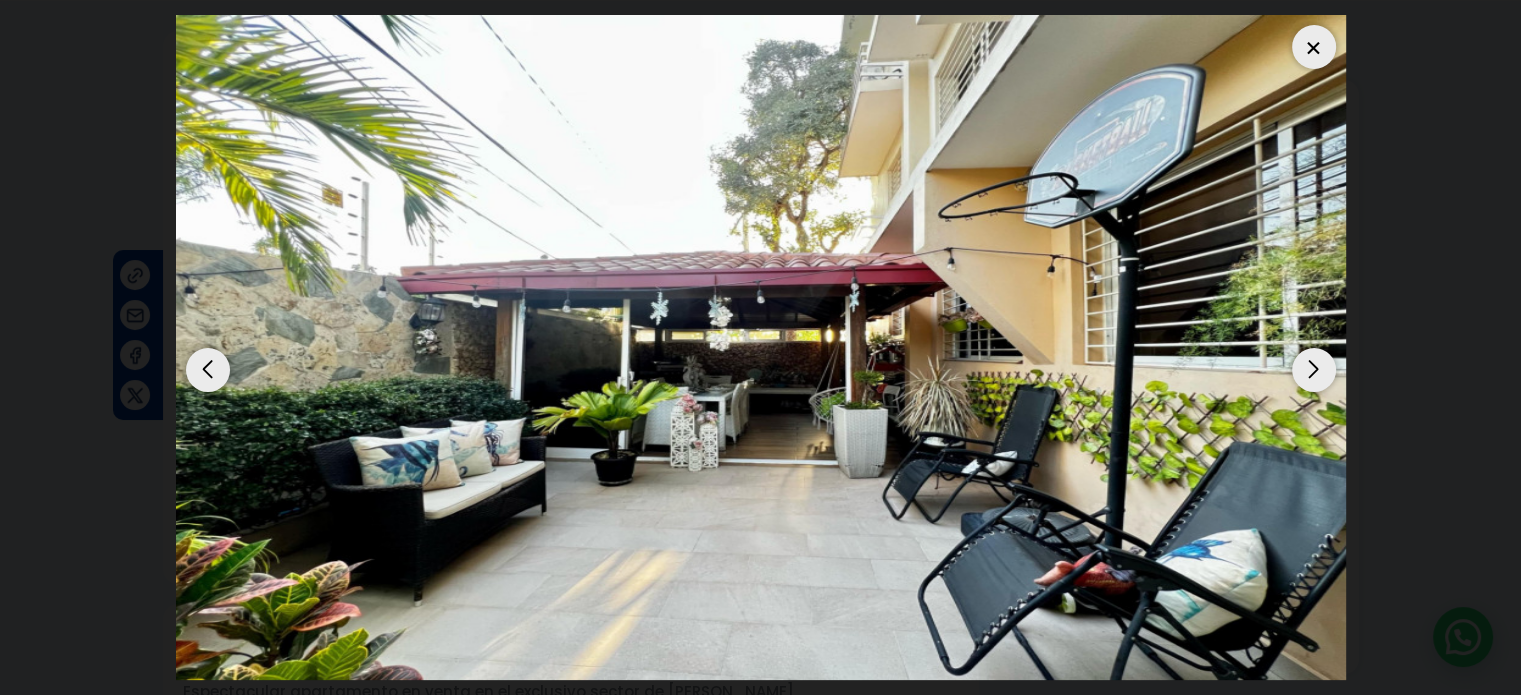 click at bounding box center (1314, 370) 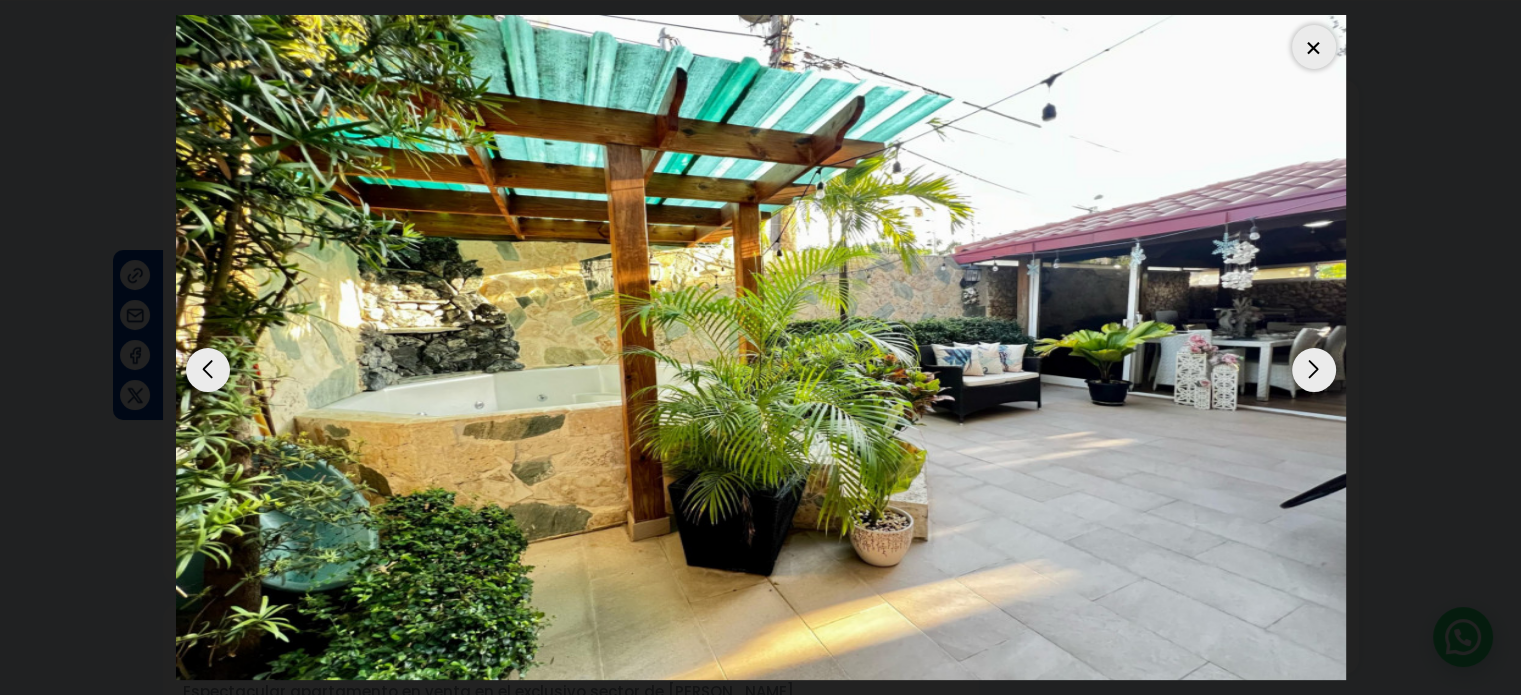 click at bounding box center (1314, 370) 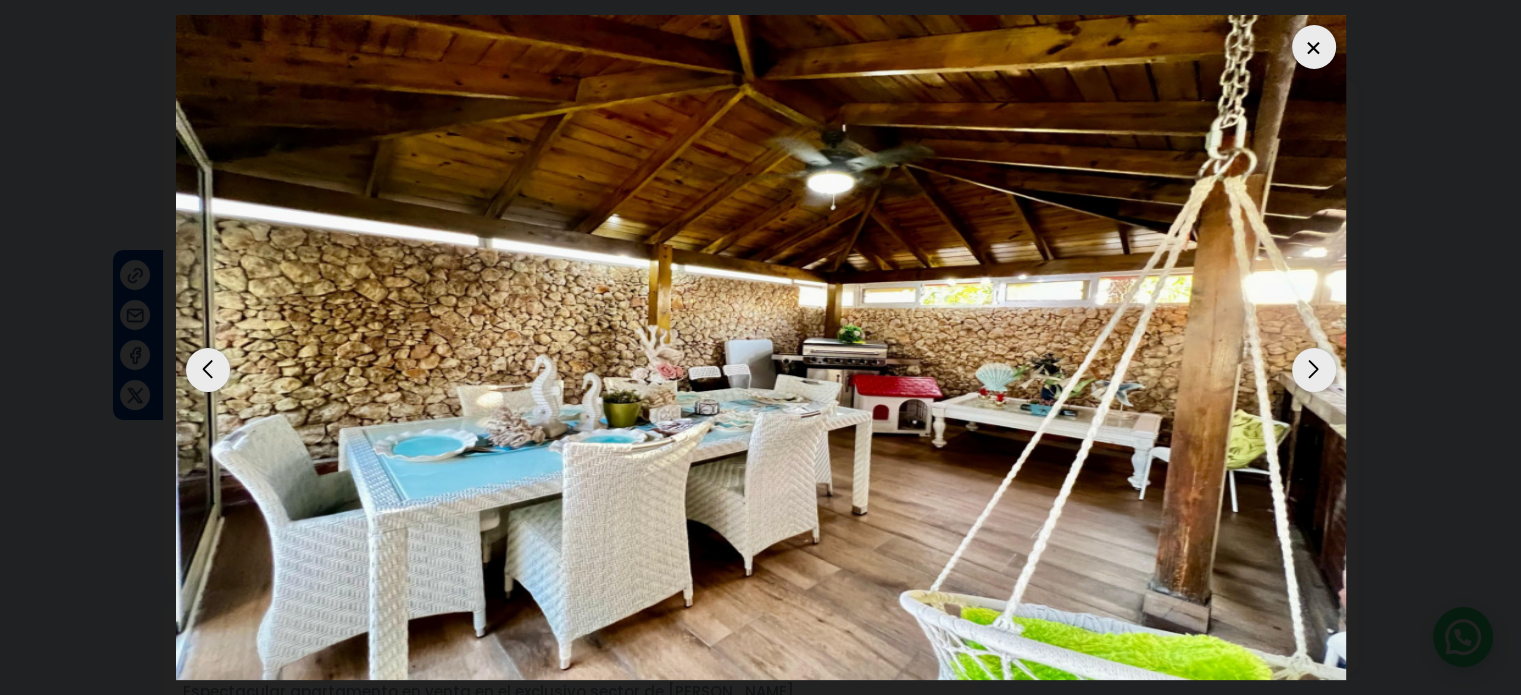 click at bounding box center (1314, 370) 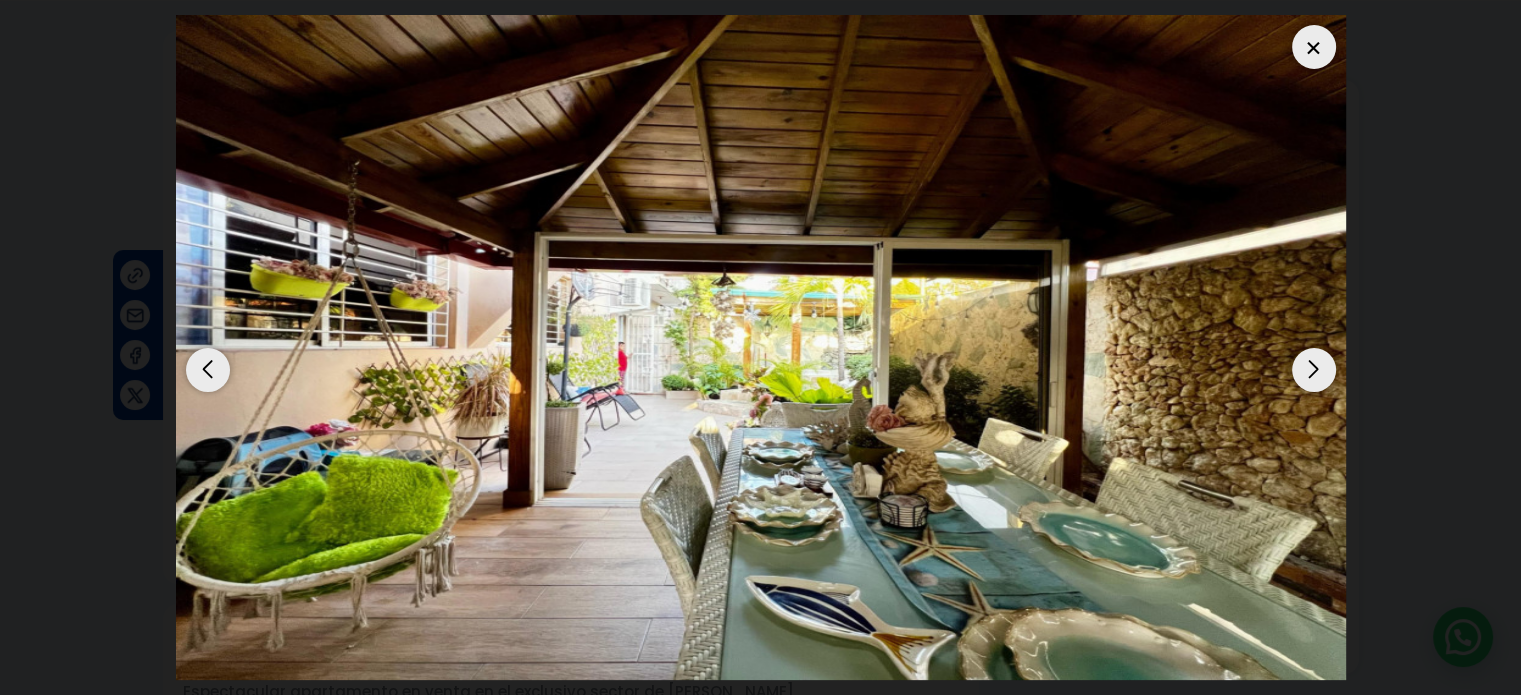 click at bounding box center (1314, 370) 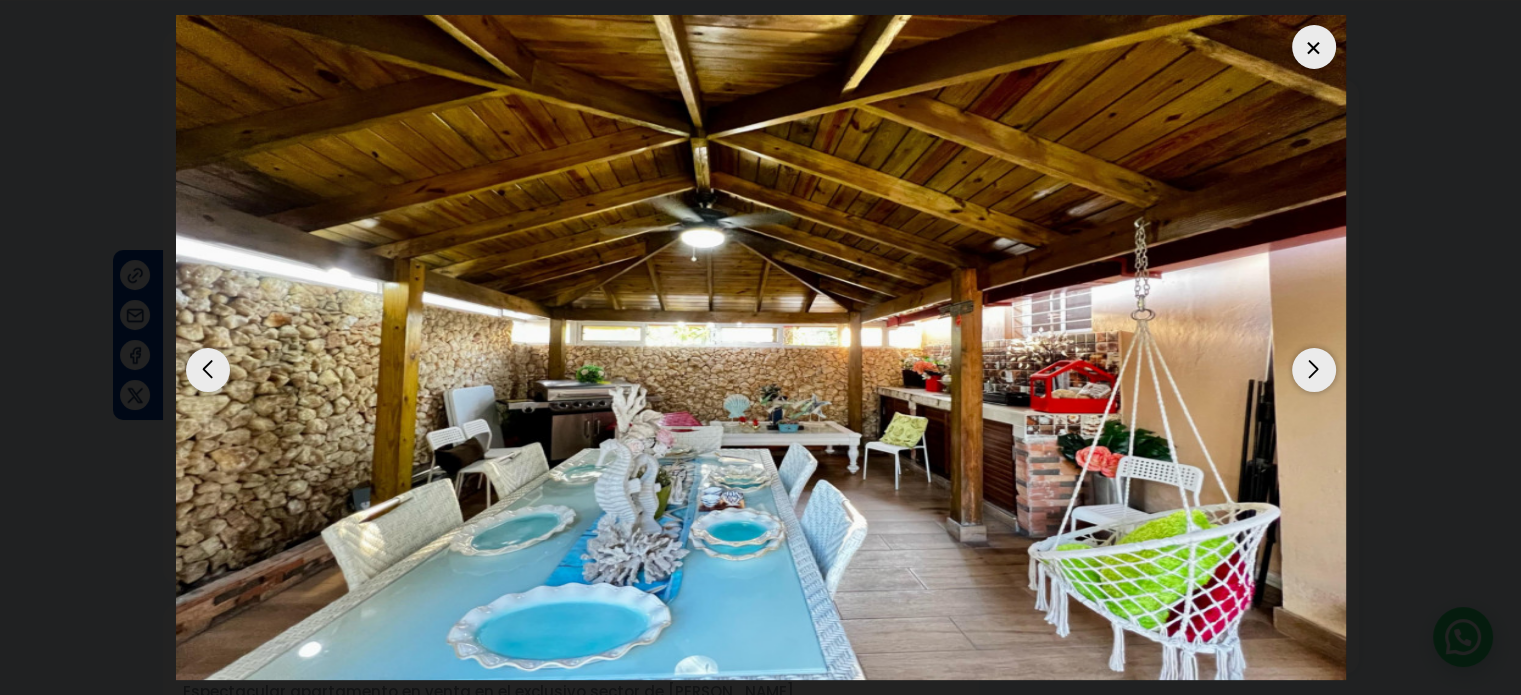 click at bounding box center [1314, 370] 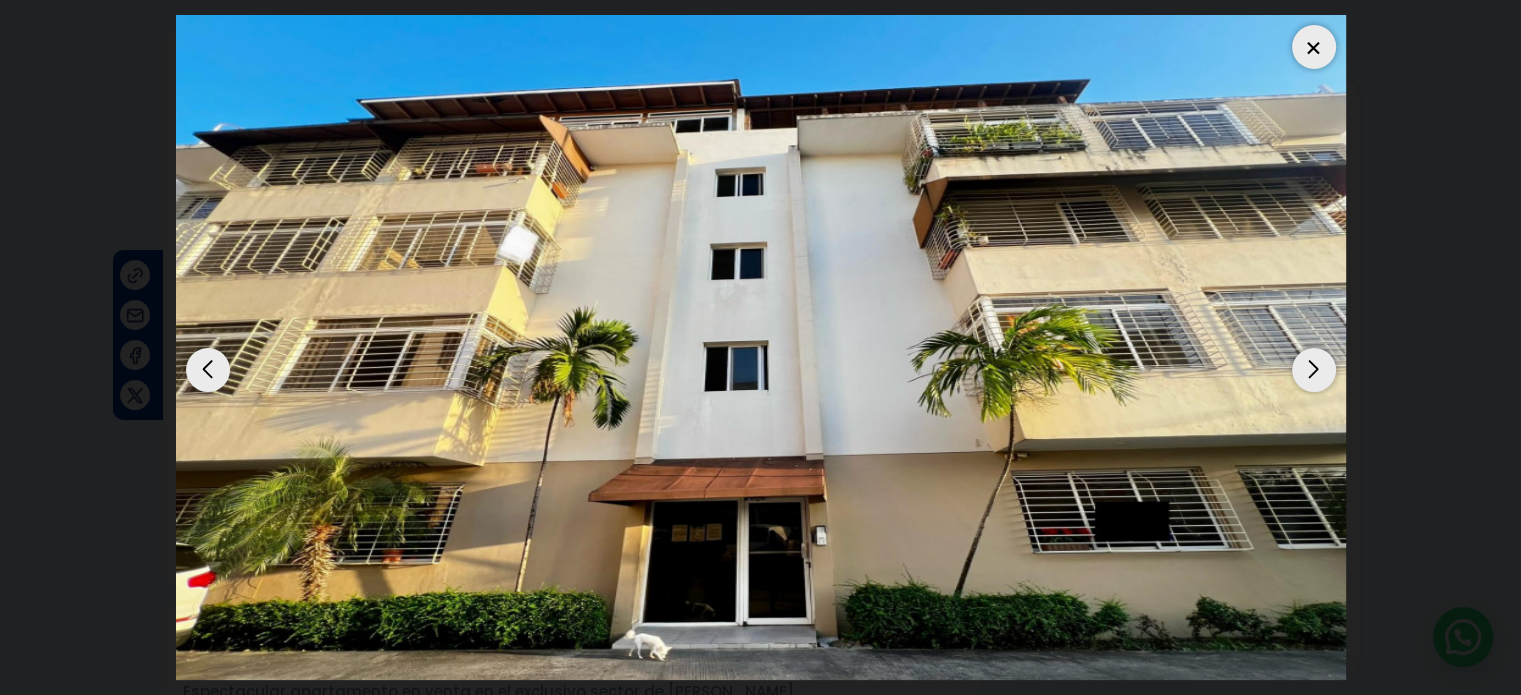 drag, startPoint x: 1324, startPoint y: 51, endPoint x: 1304, endPoint y: 38, distance: 23.853722 